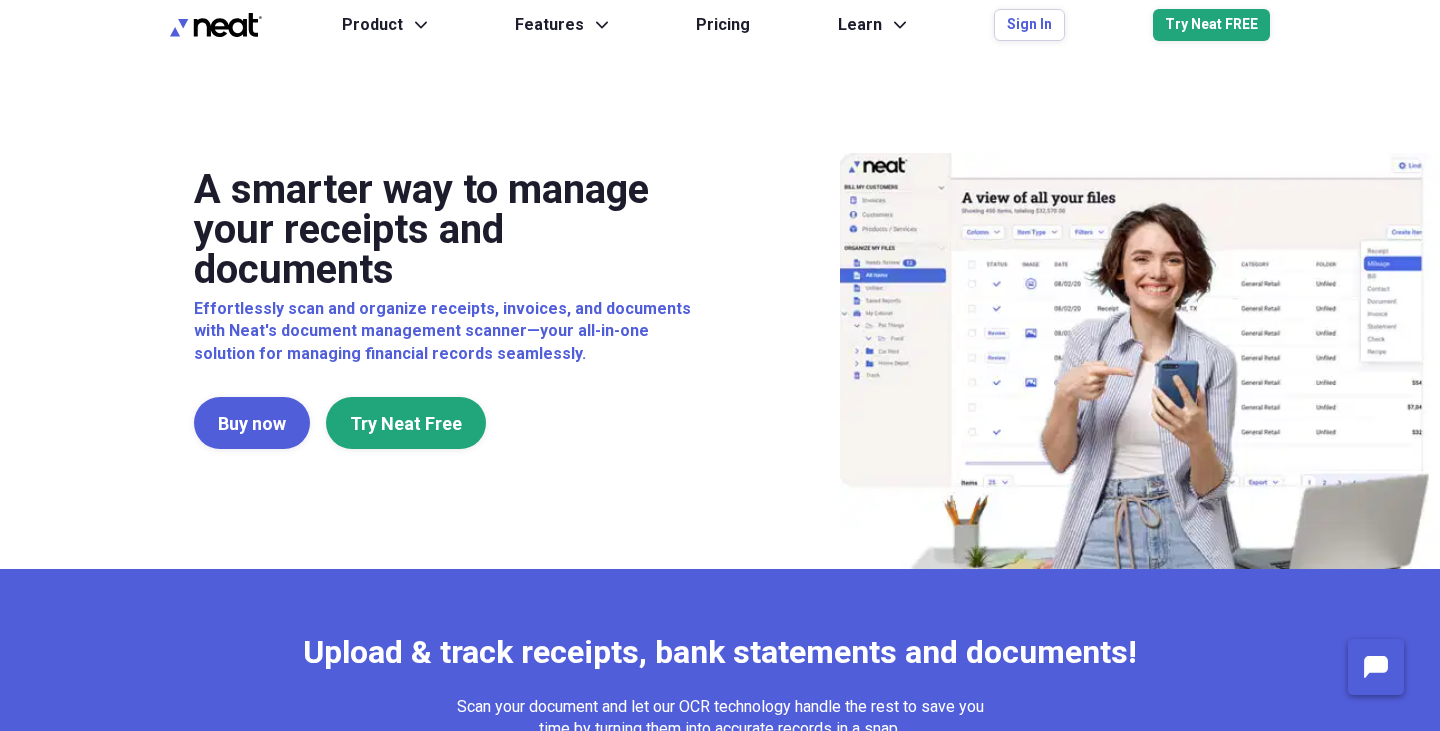 scroll, scrollTop: 0, scrollLeft: 0, axis: both 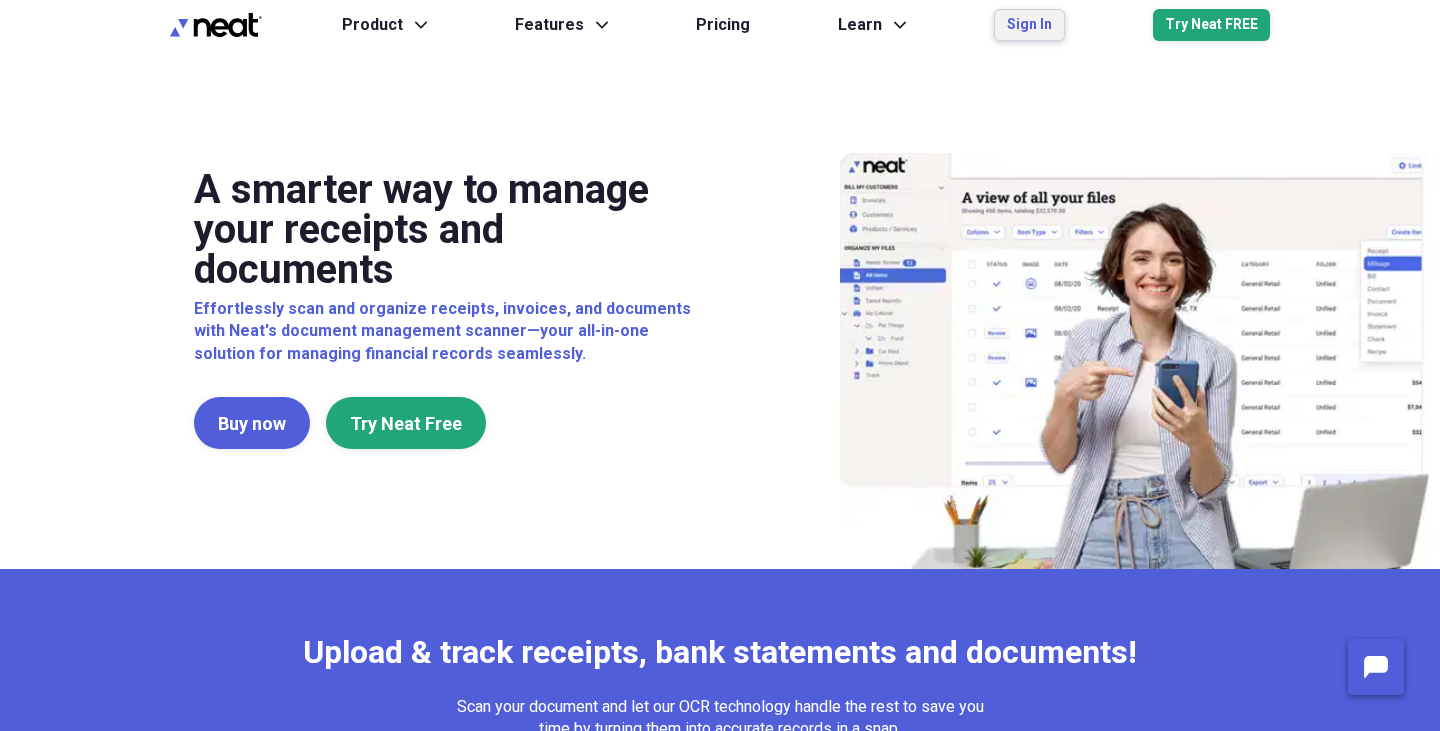 click on "Sign In" at bounding box center [1029, 25] 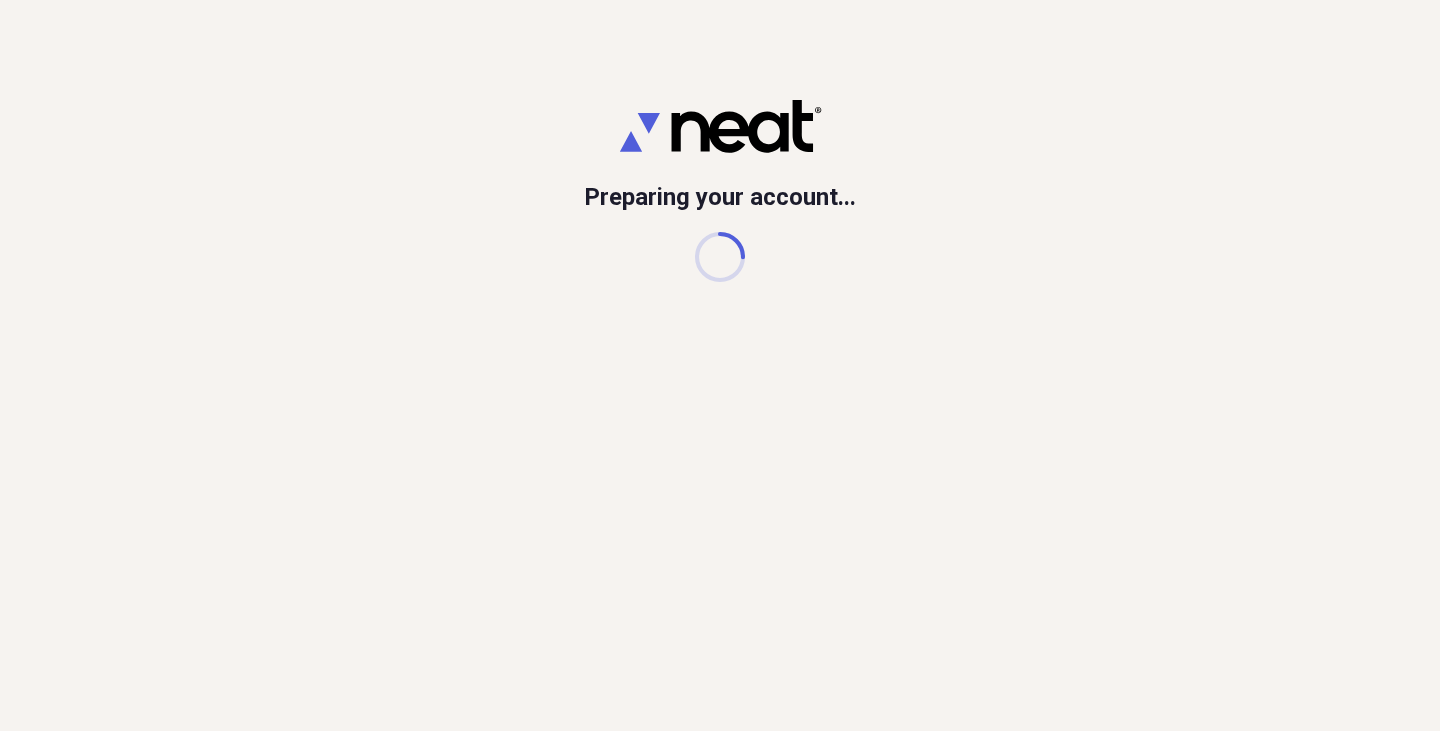scroll, scrollTop: 0, scrollLeft: 0, axis: both 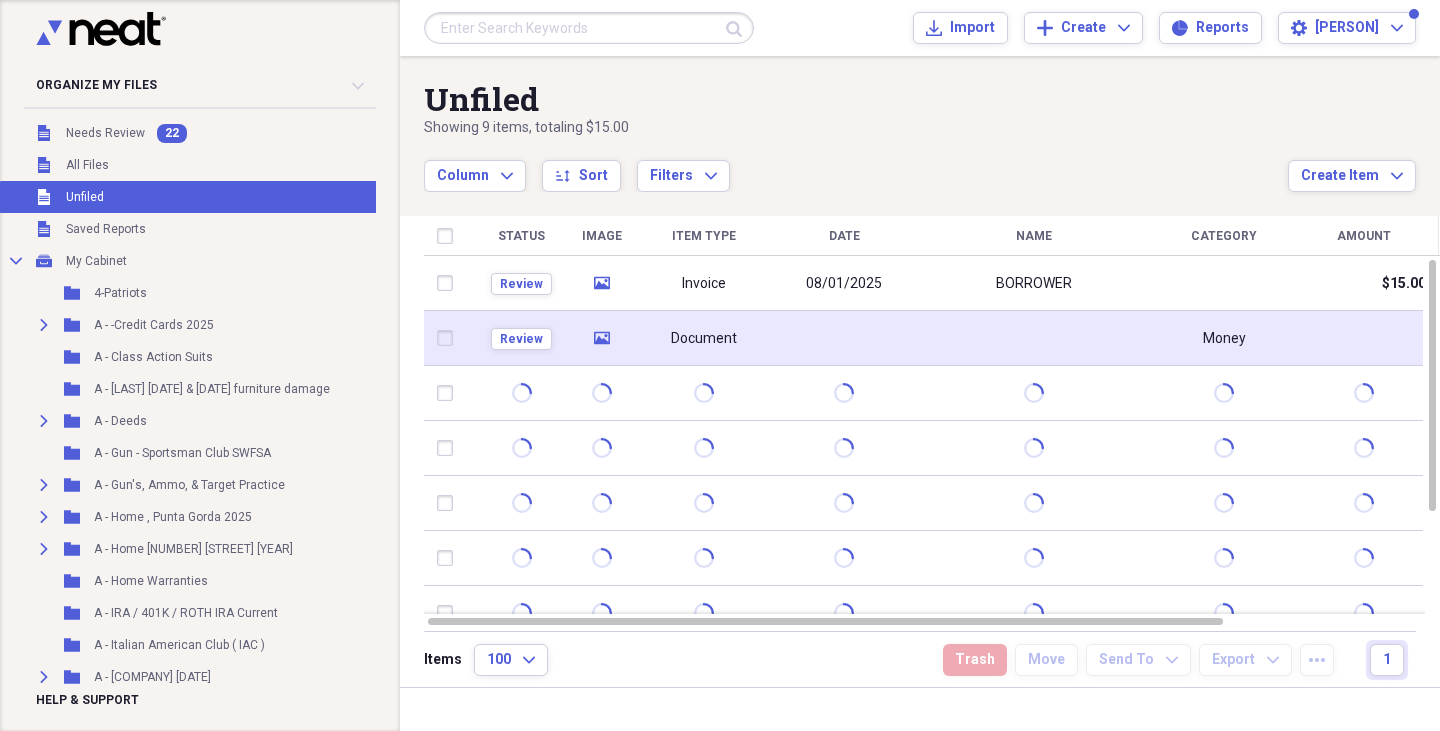 click on "media" at bounding box center [601, 338] 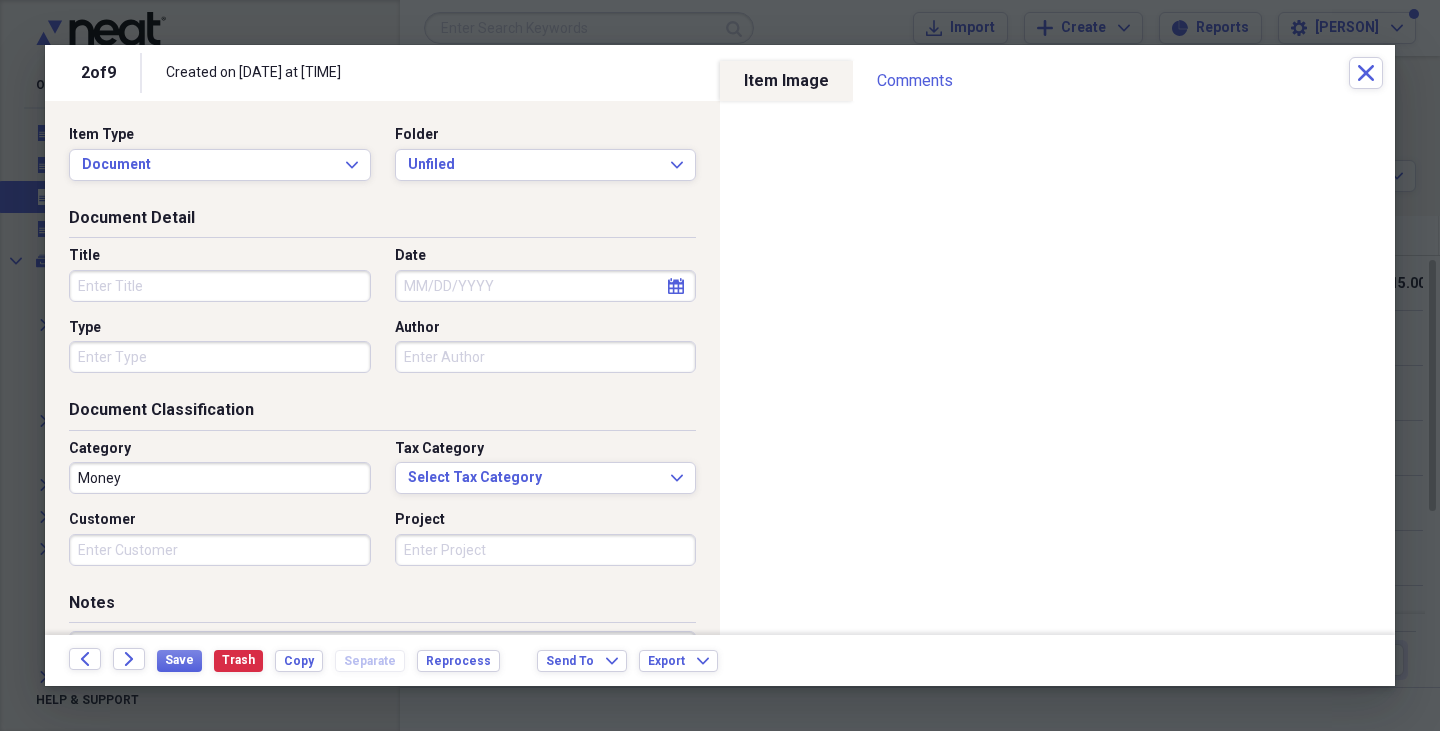 click 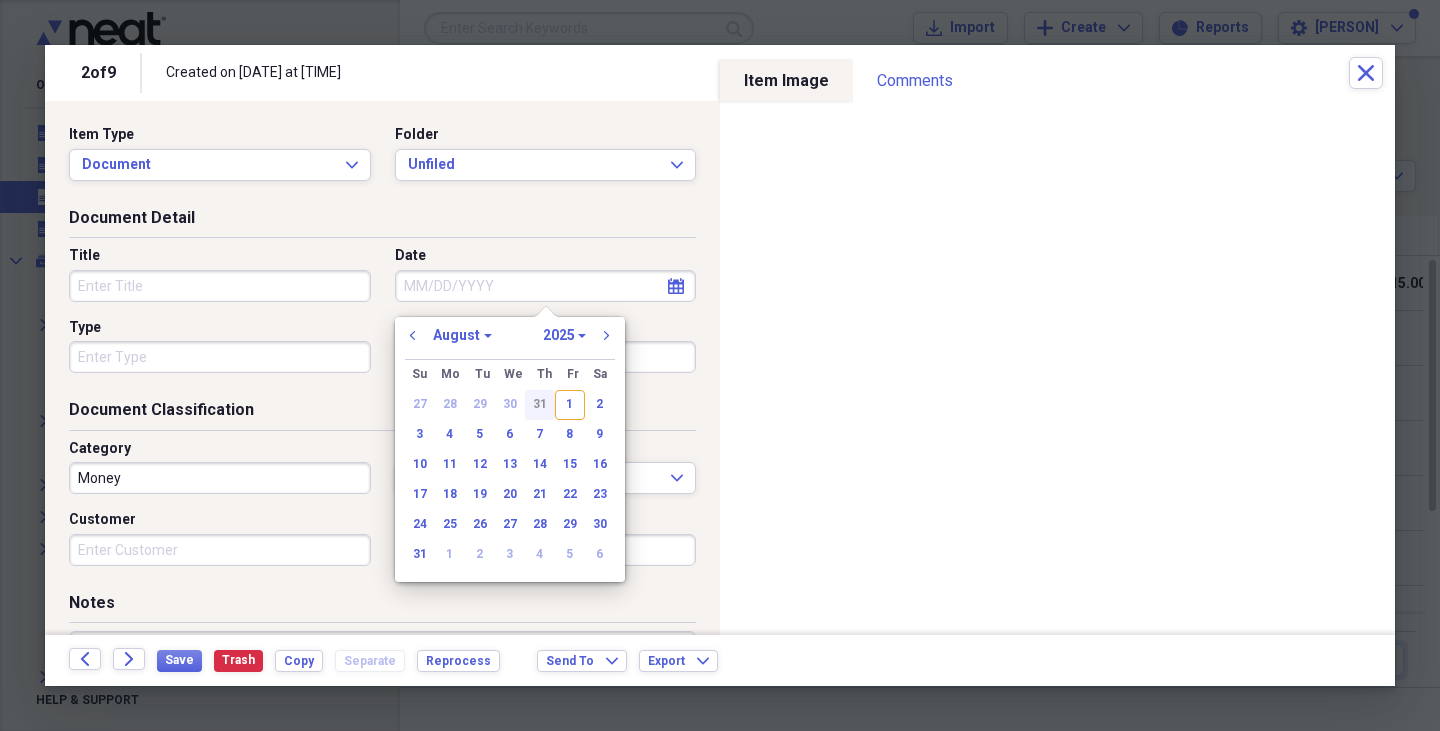 click on "31" at bounding box center [540, 405] 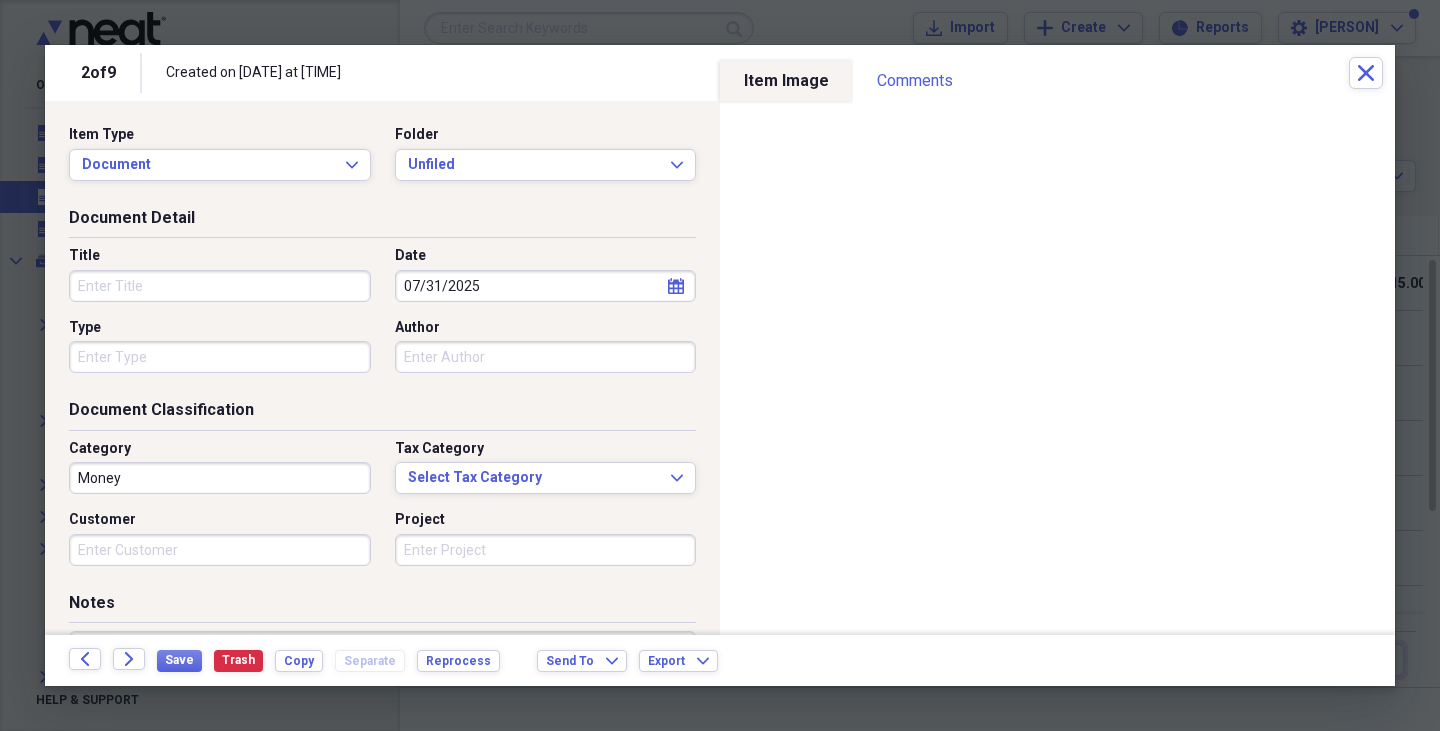 click on "Author" at bounding box center (546, 357) 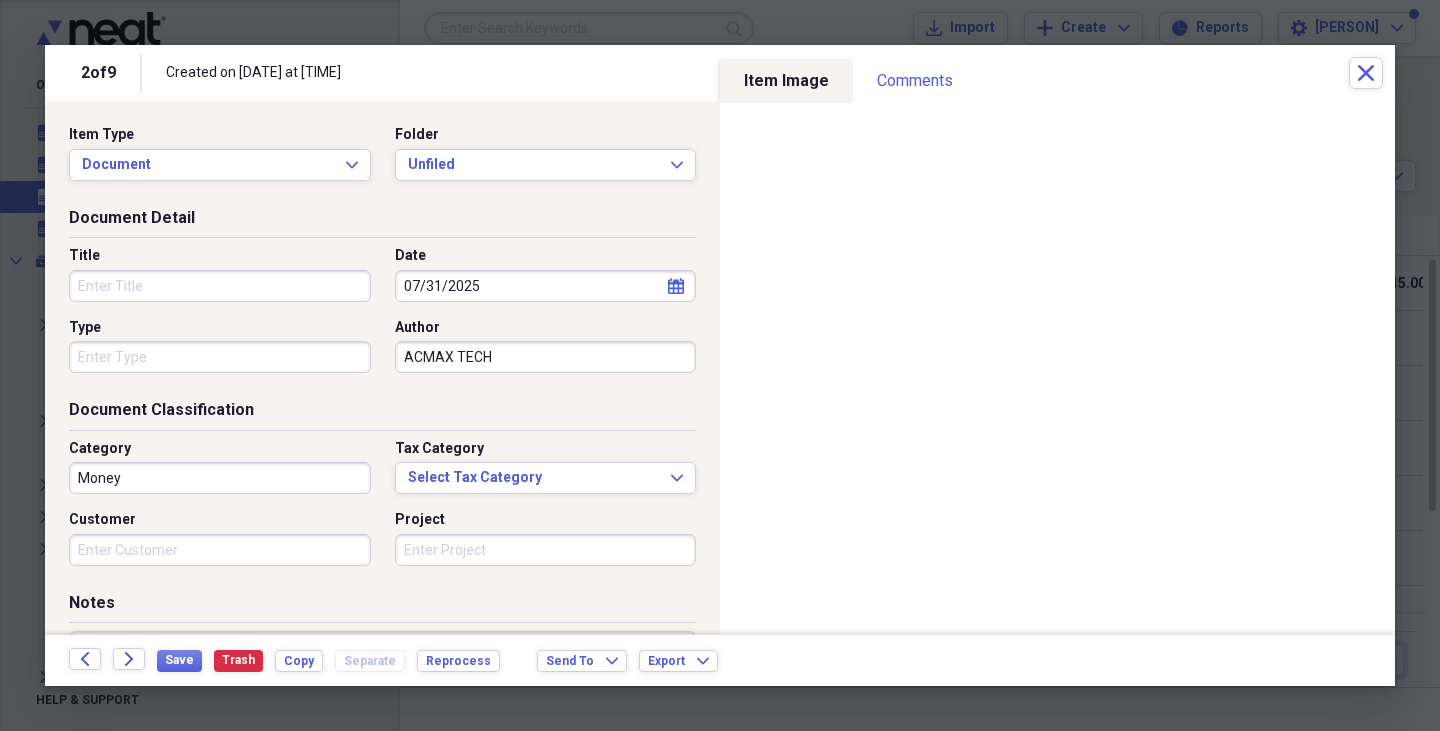 type on "ACMAX TECH" 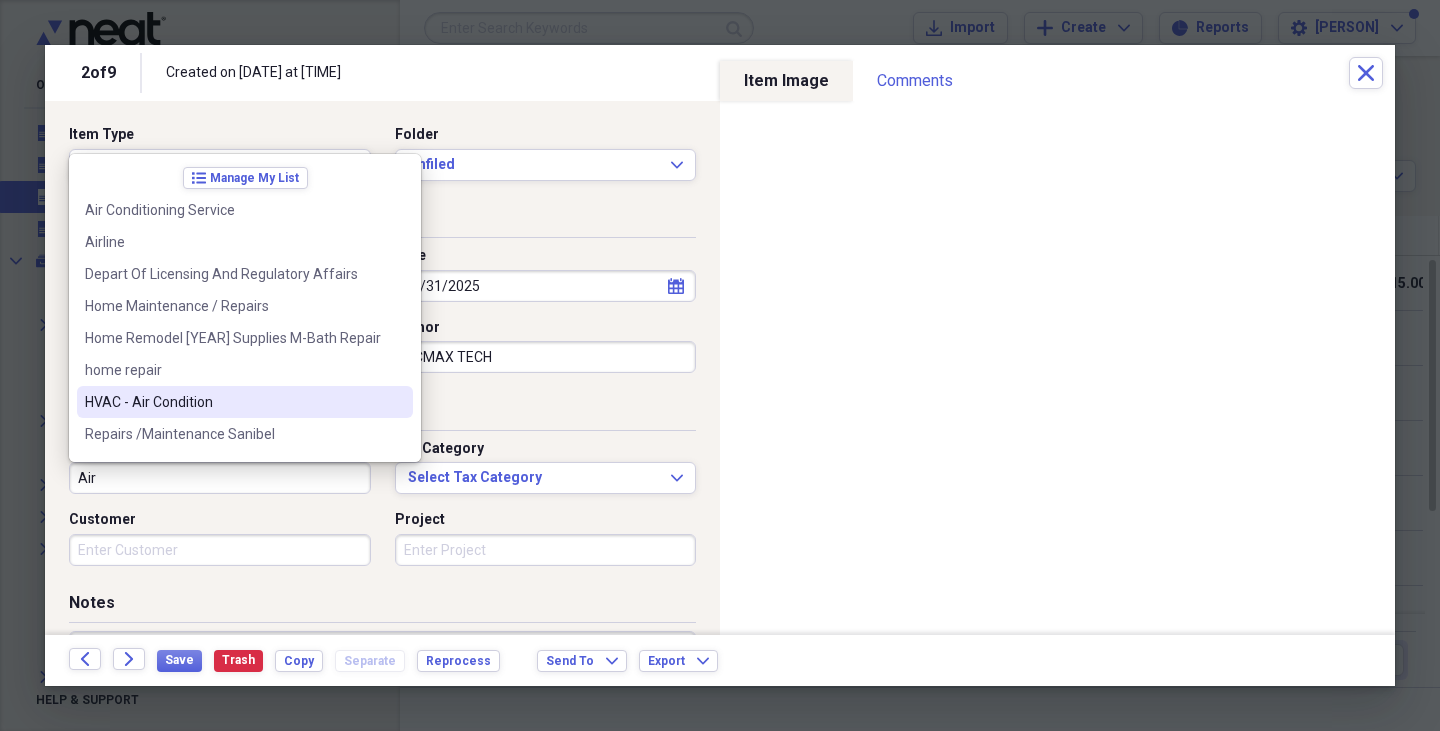 click on "HVAC - Air Condition" at bounding box center [245, 402] 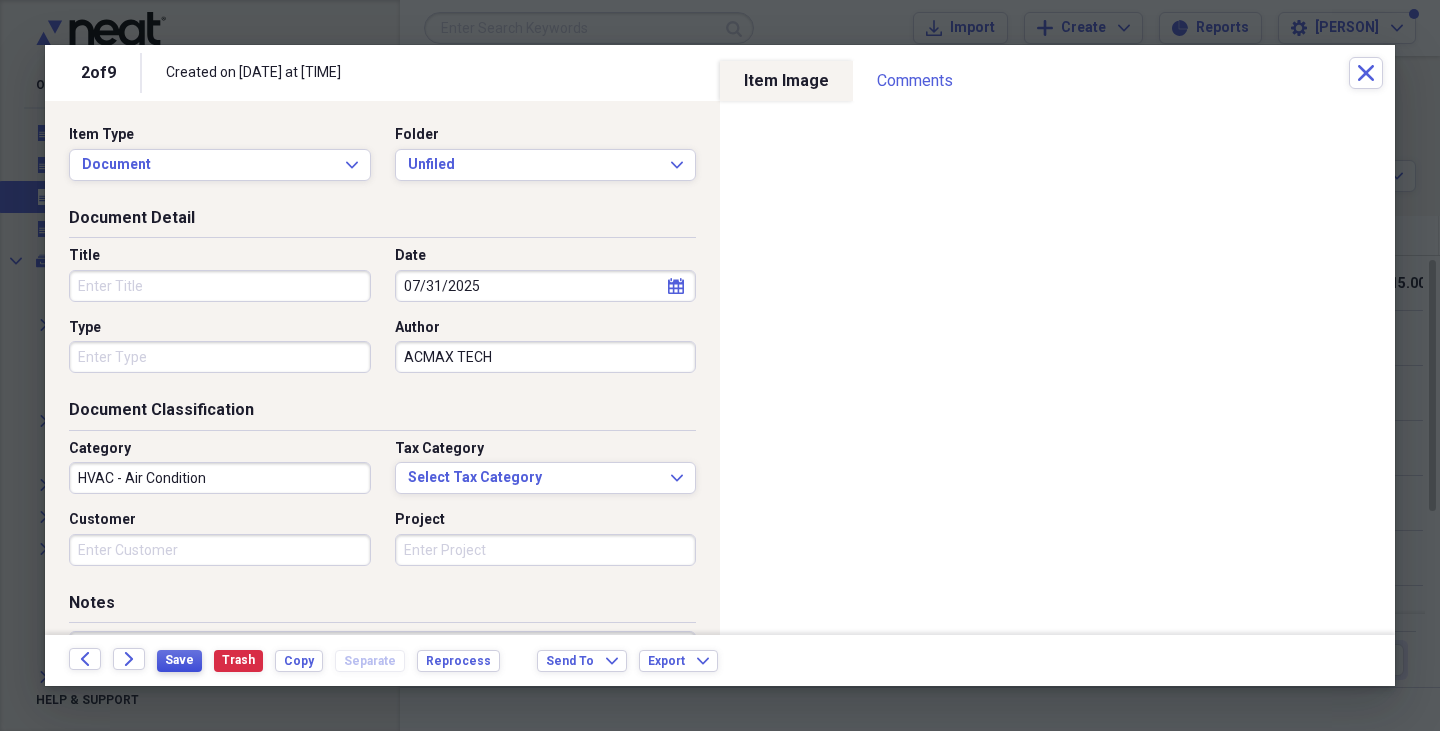 click on "Save" at bounding box center [179, 660] 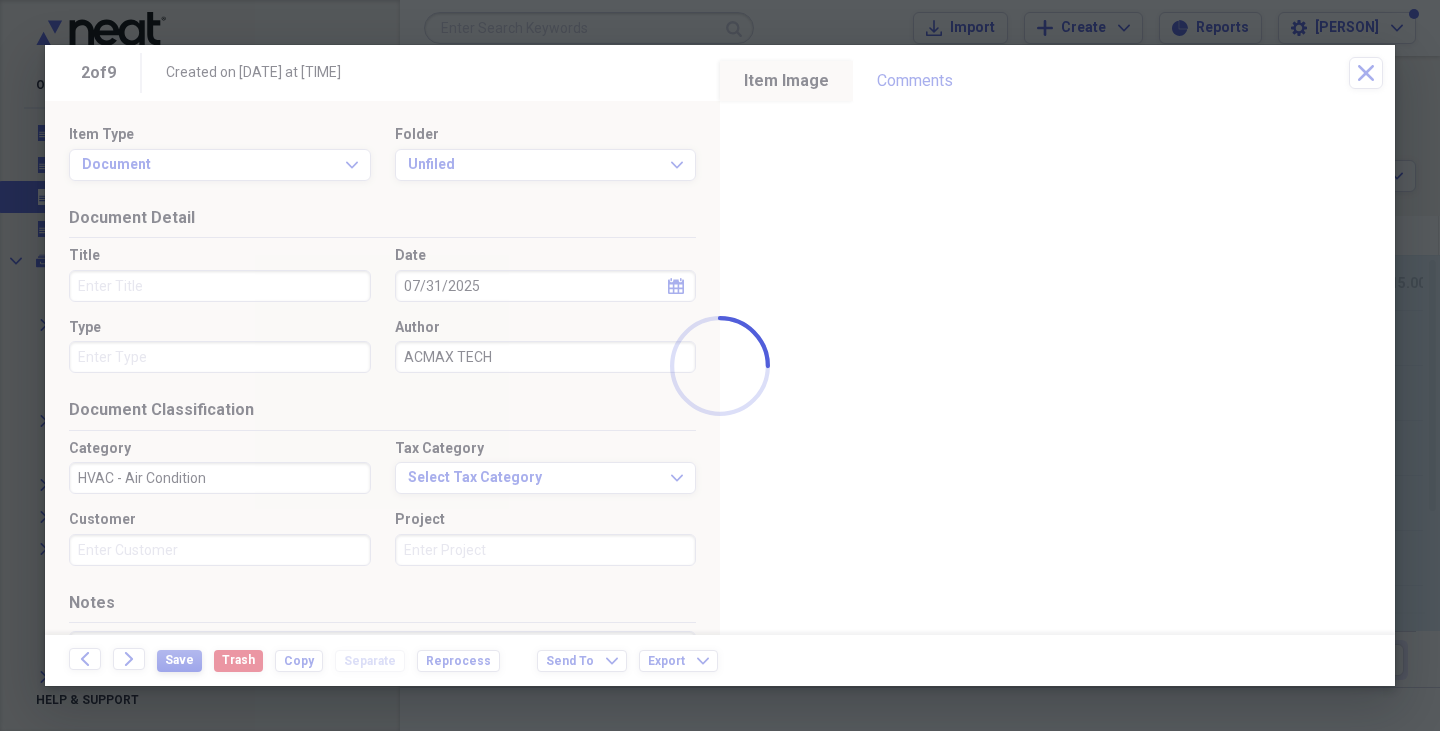type on "ACMAX TECH" 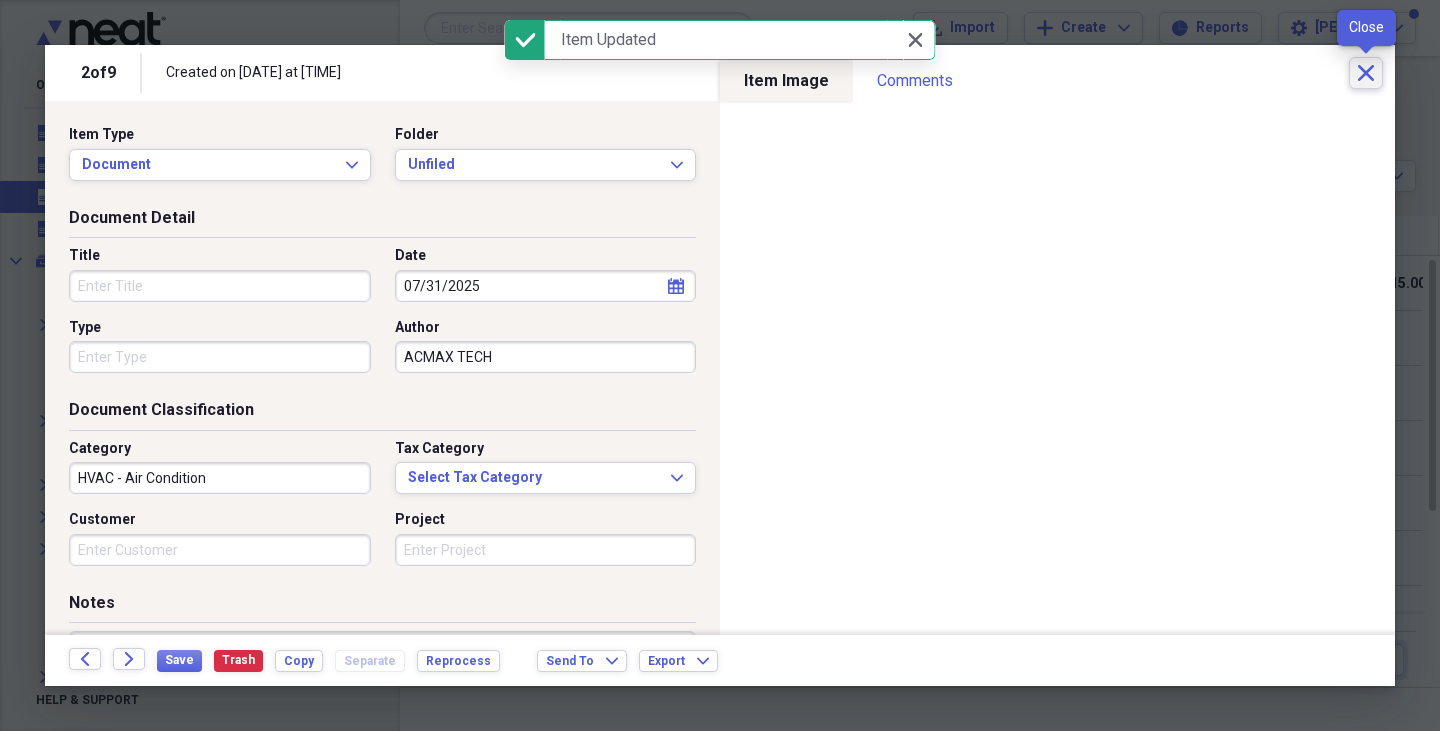 click 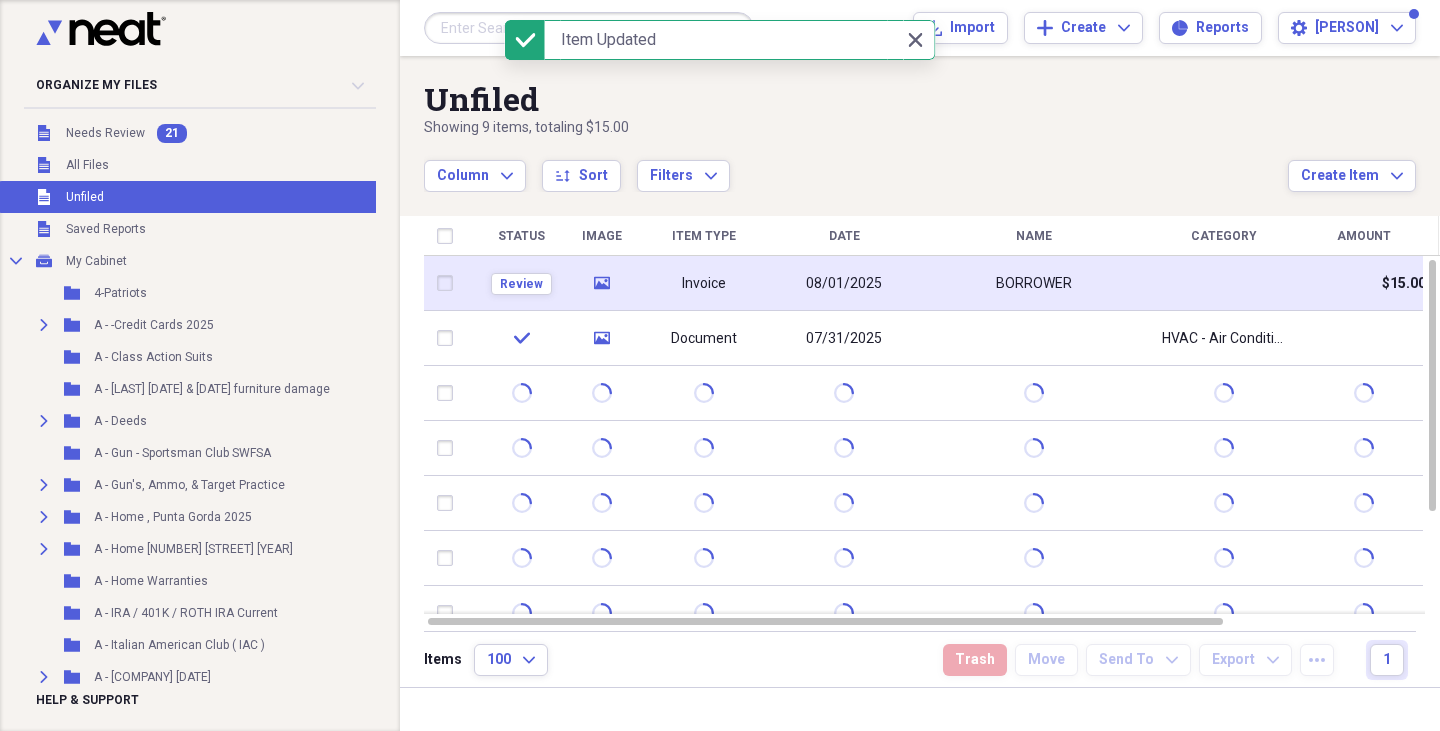 click on "media" at bounding box center (601, 283) 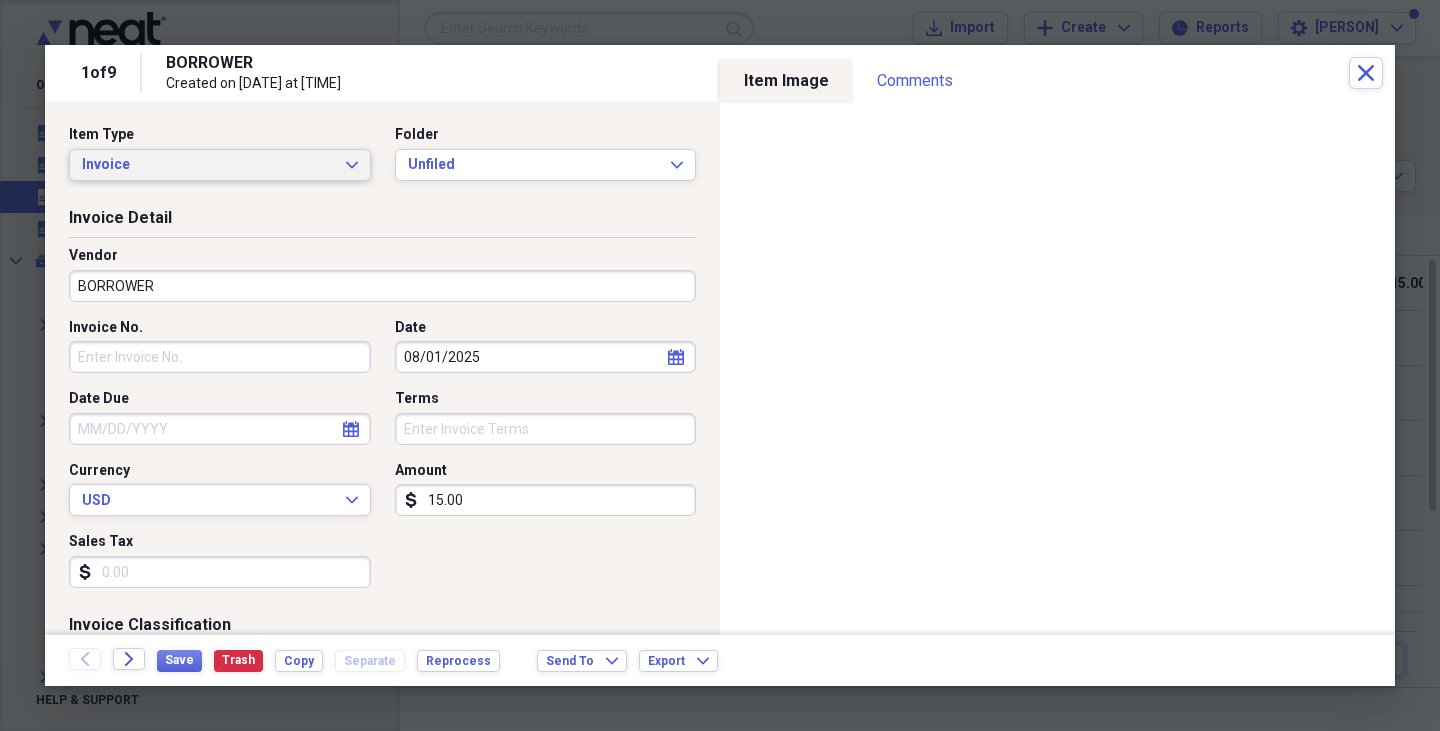 click on "Expand" 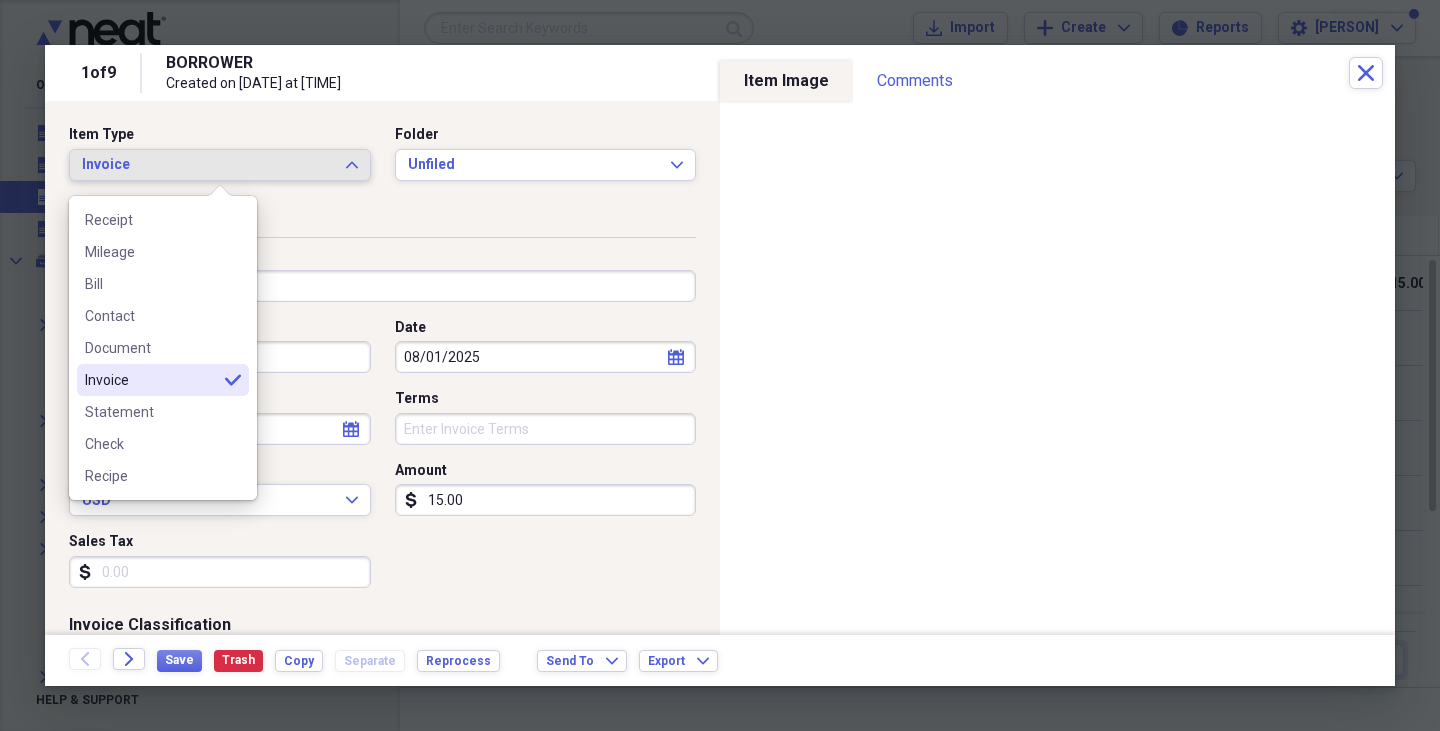click on "Invoice Detail" at bounding box center [382, 222] 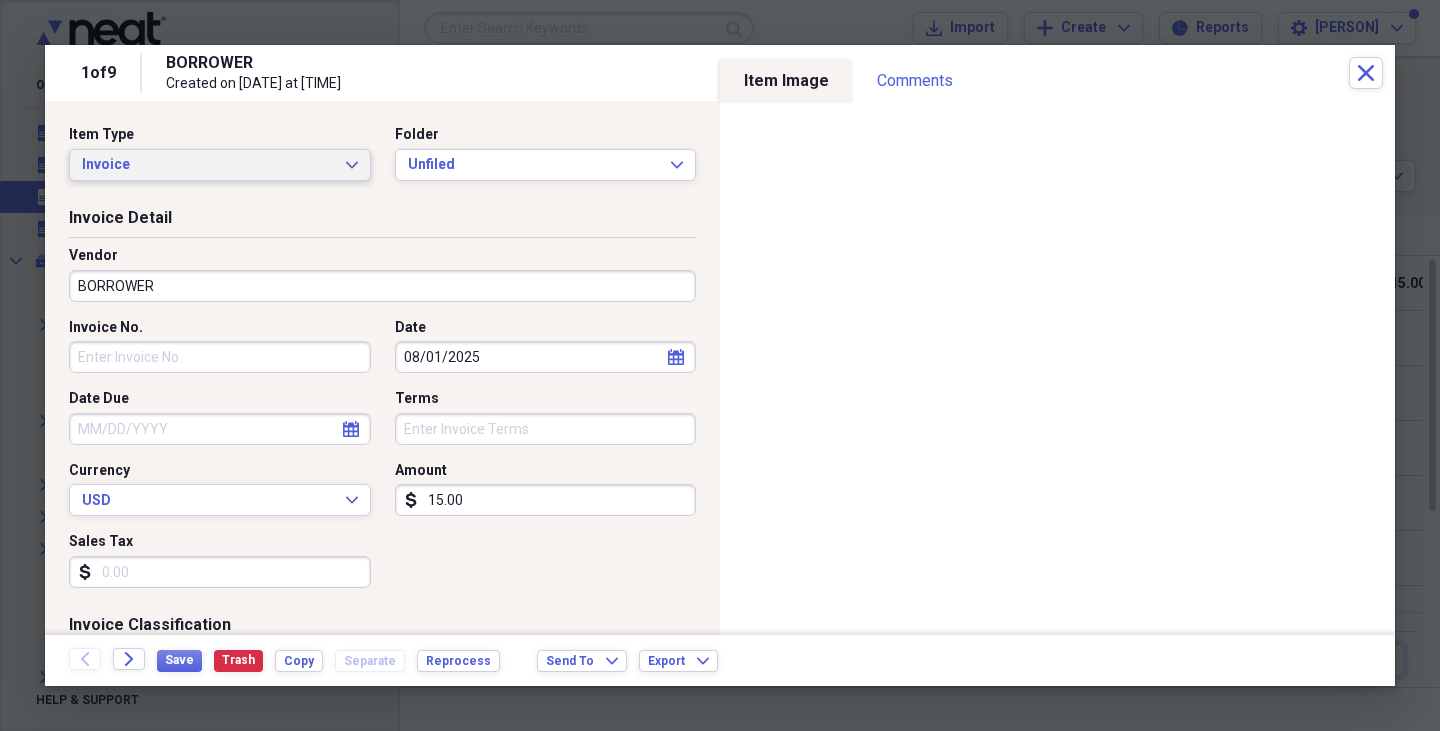 click on "Expand" 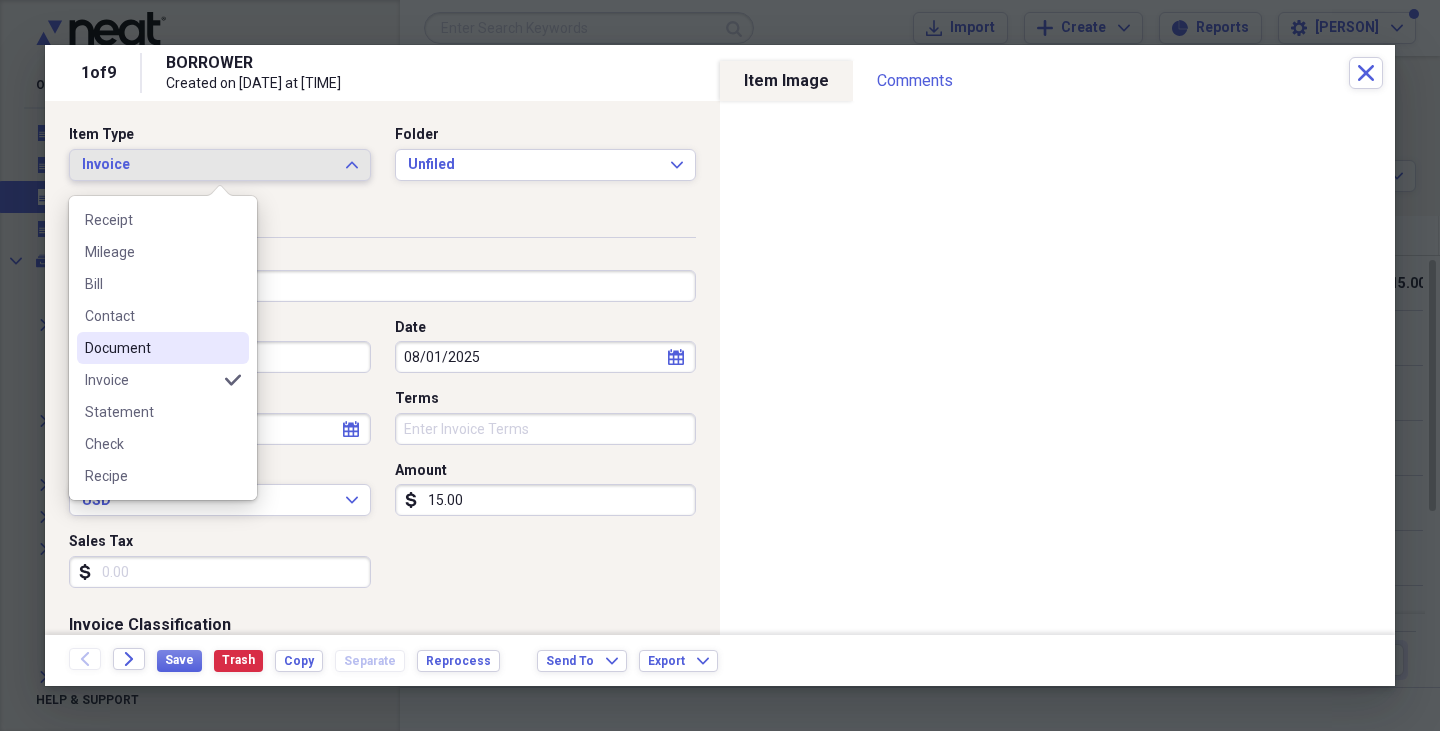 click on "Document" at bounding box center (151, 348) 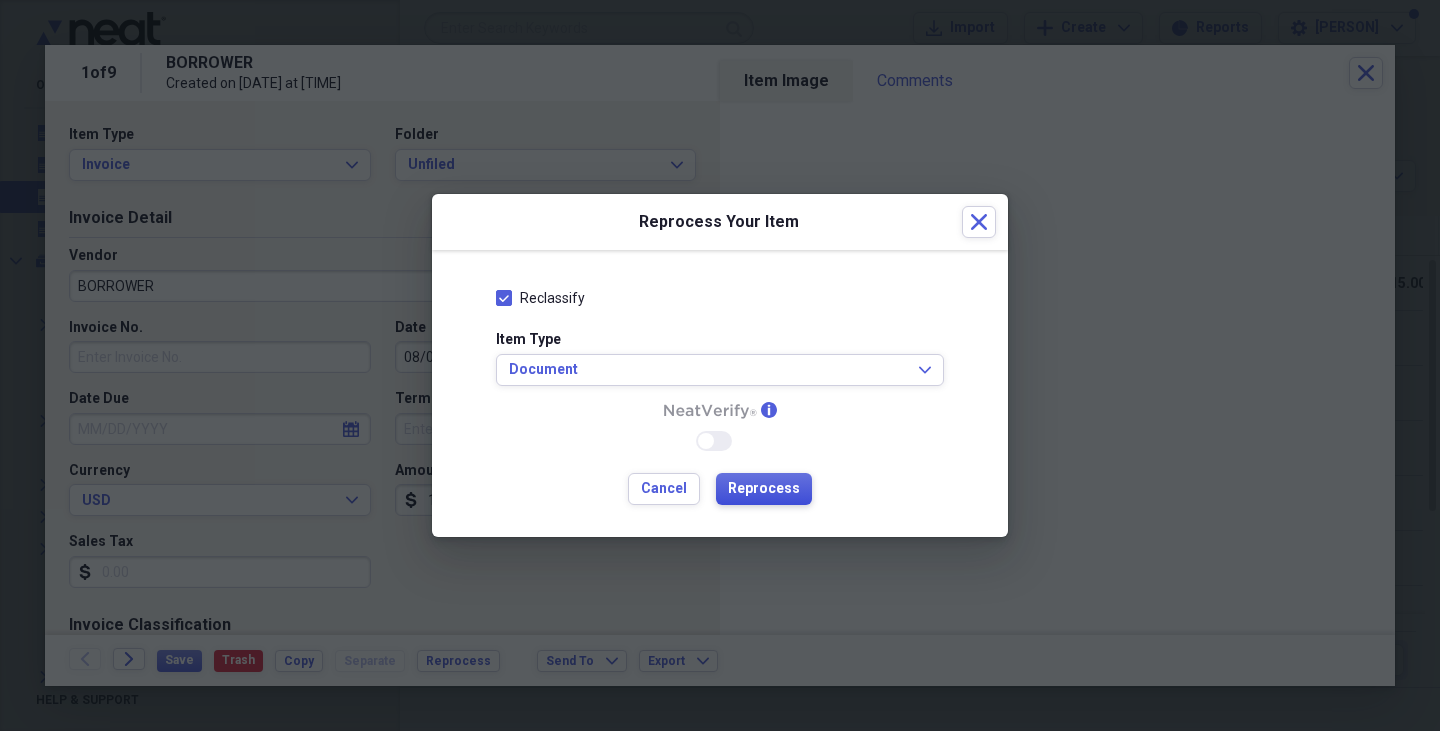 click on "Reprocess" at bounding box center [764, 489] 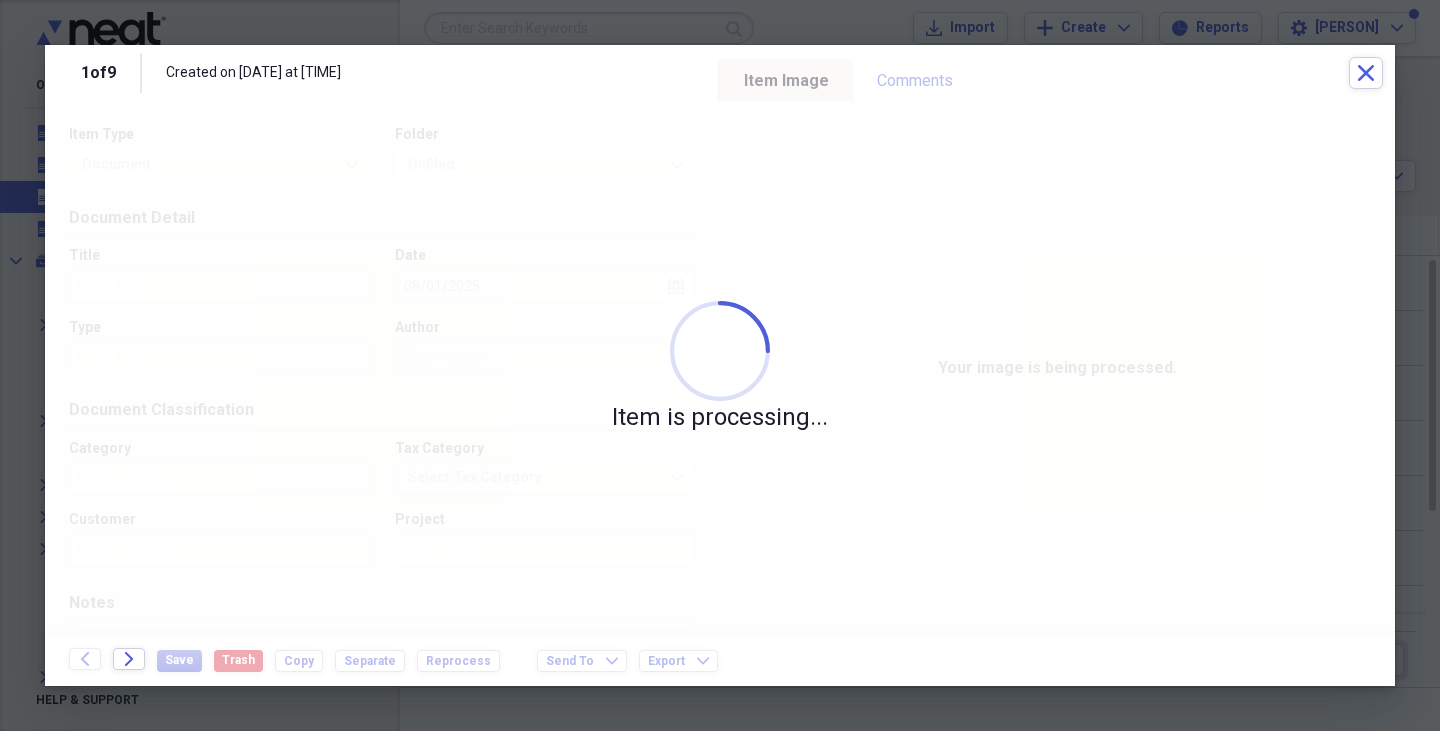 type on "Technology" 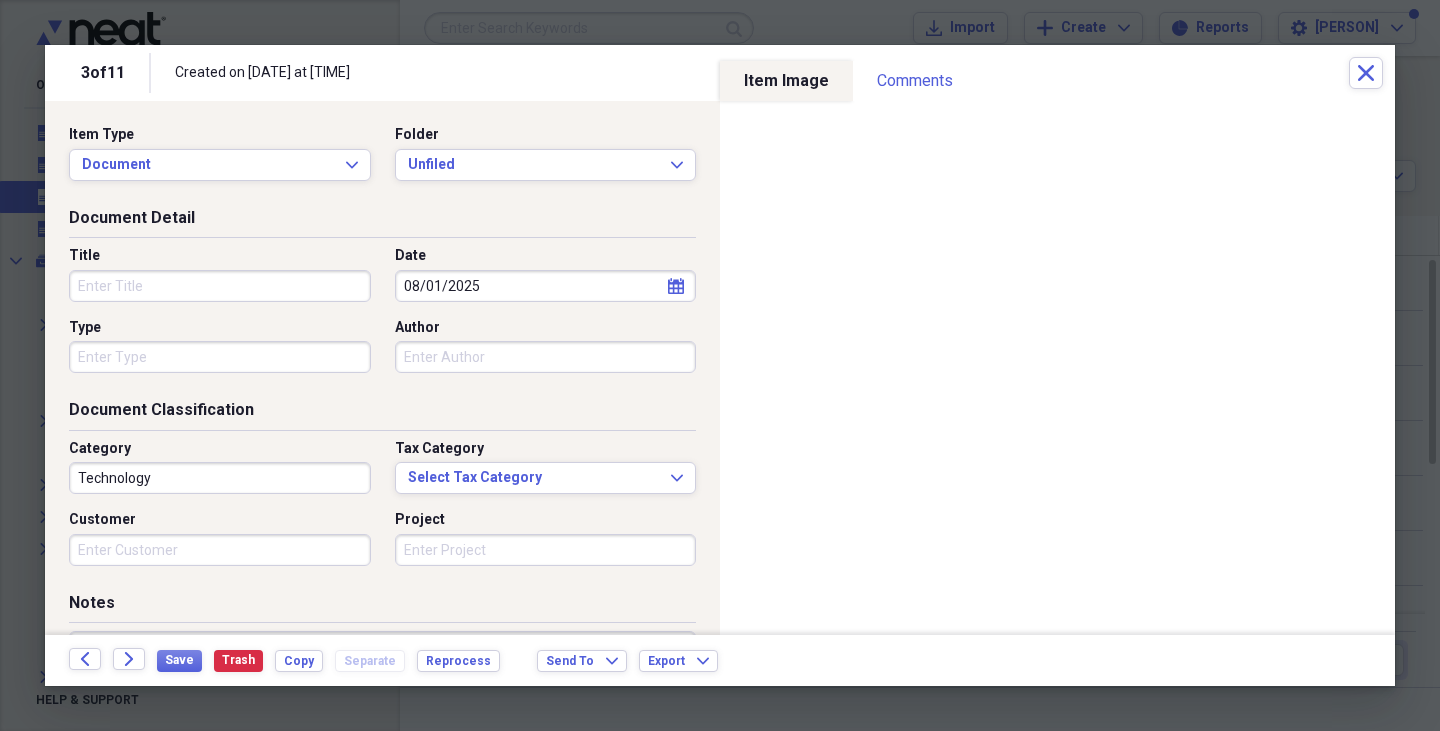 click on "Author" at bounding box center [546, 357] 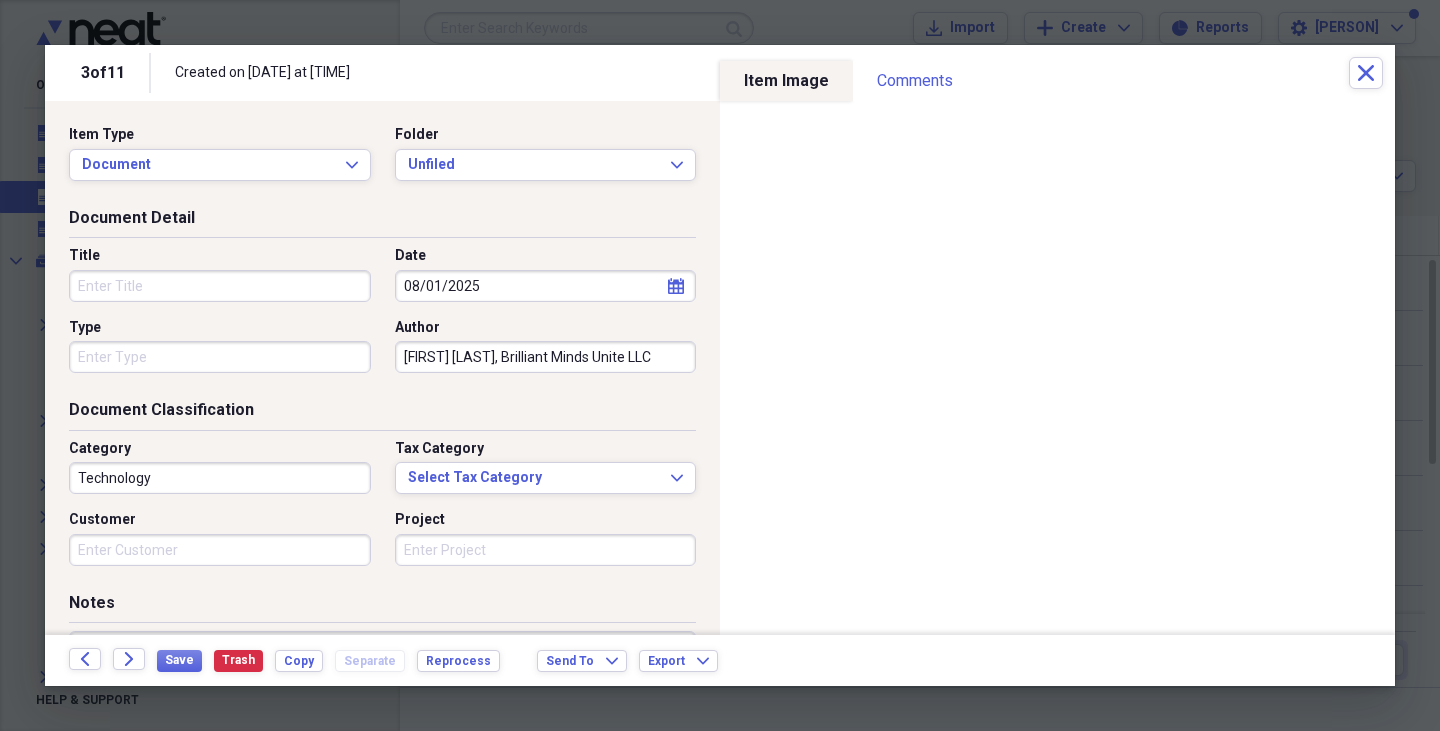 type on "[FIRST] [LAST], Brilliant Minds Unite LLC" 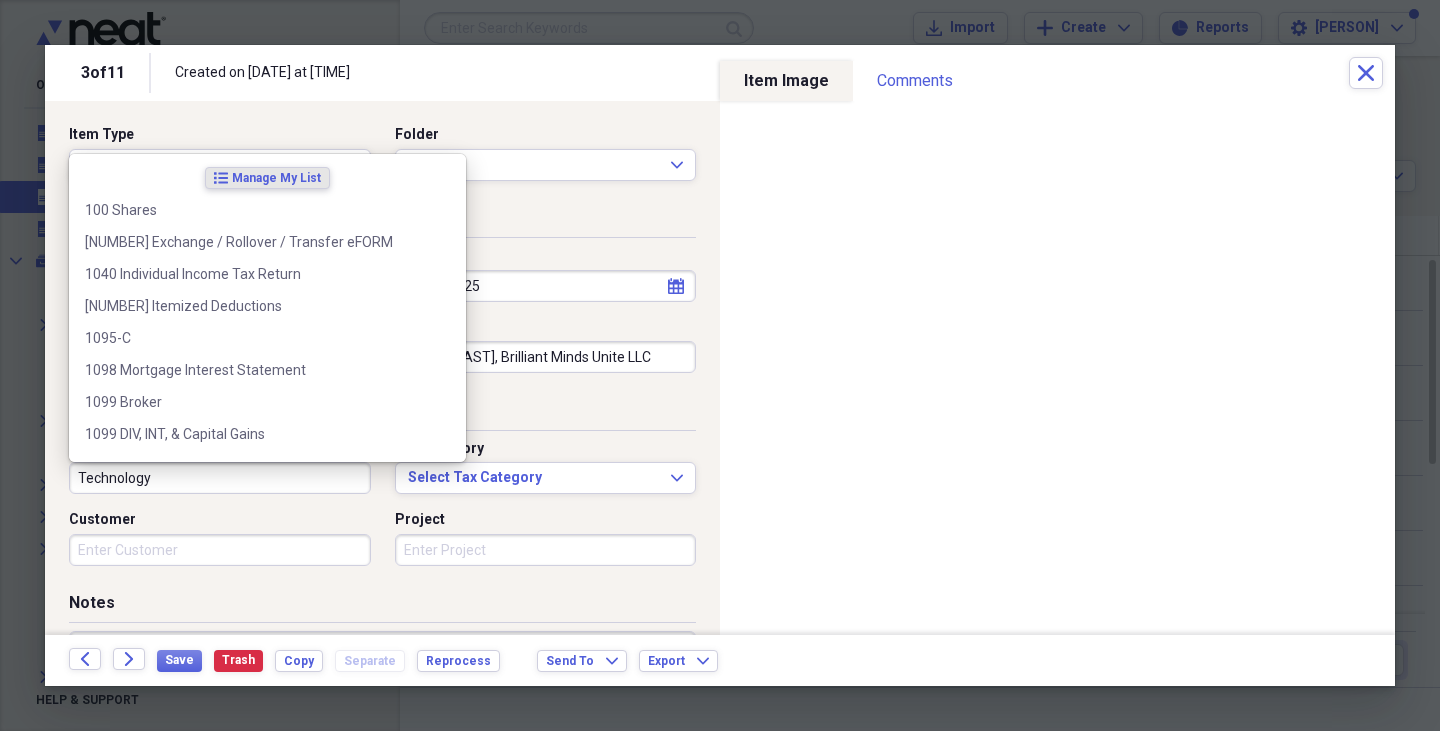 click on "Technology" at bounding box center (220, 478) 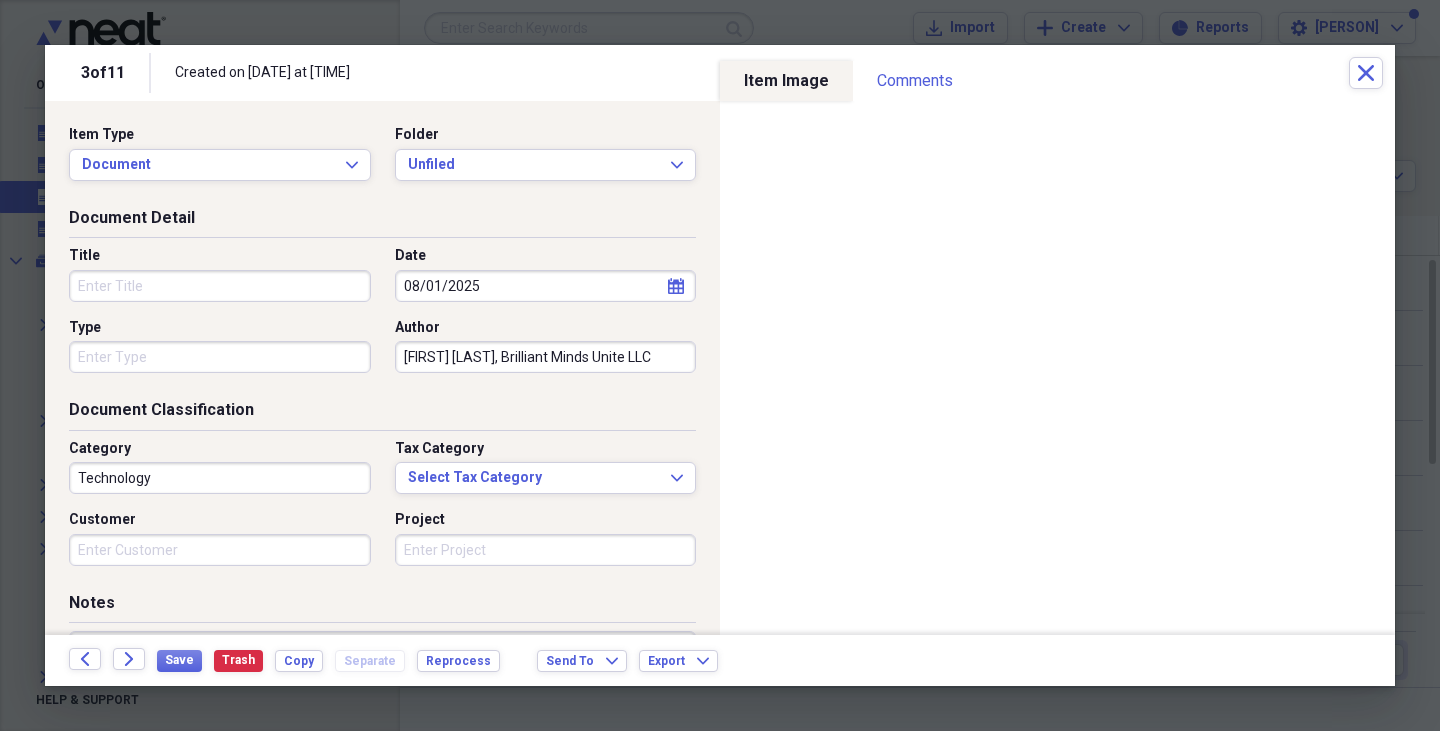 click on "Customer" at bounding box center (220, 520) 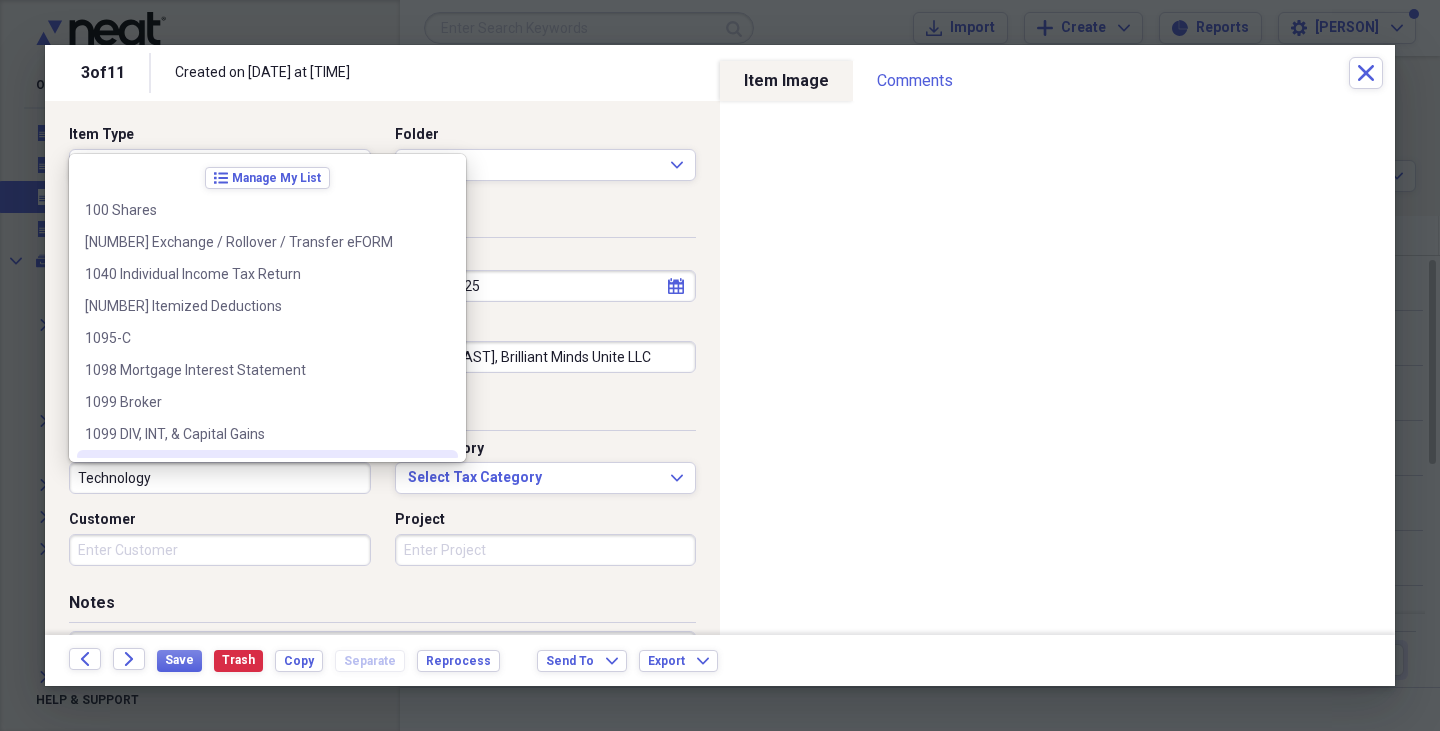click on "Technology" at bounding box center (220, 478) 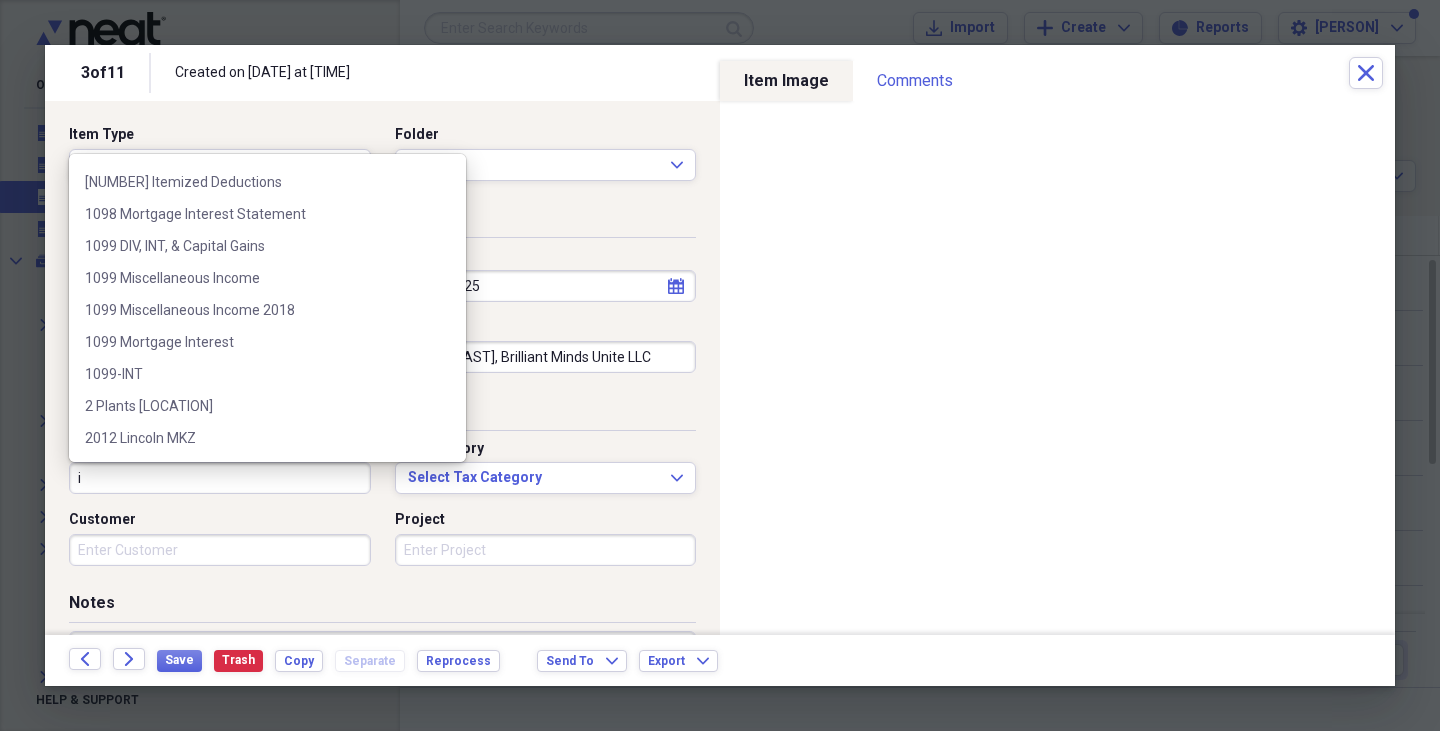 scroll, scrollTop: 0, scrollLeft: 0, axis: both 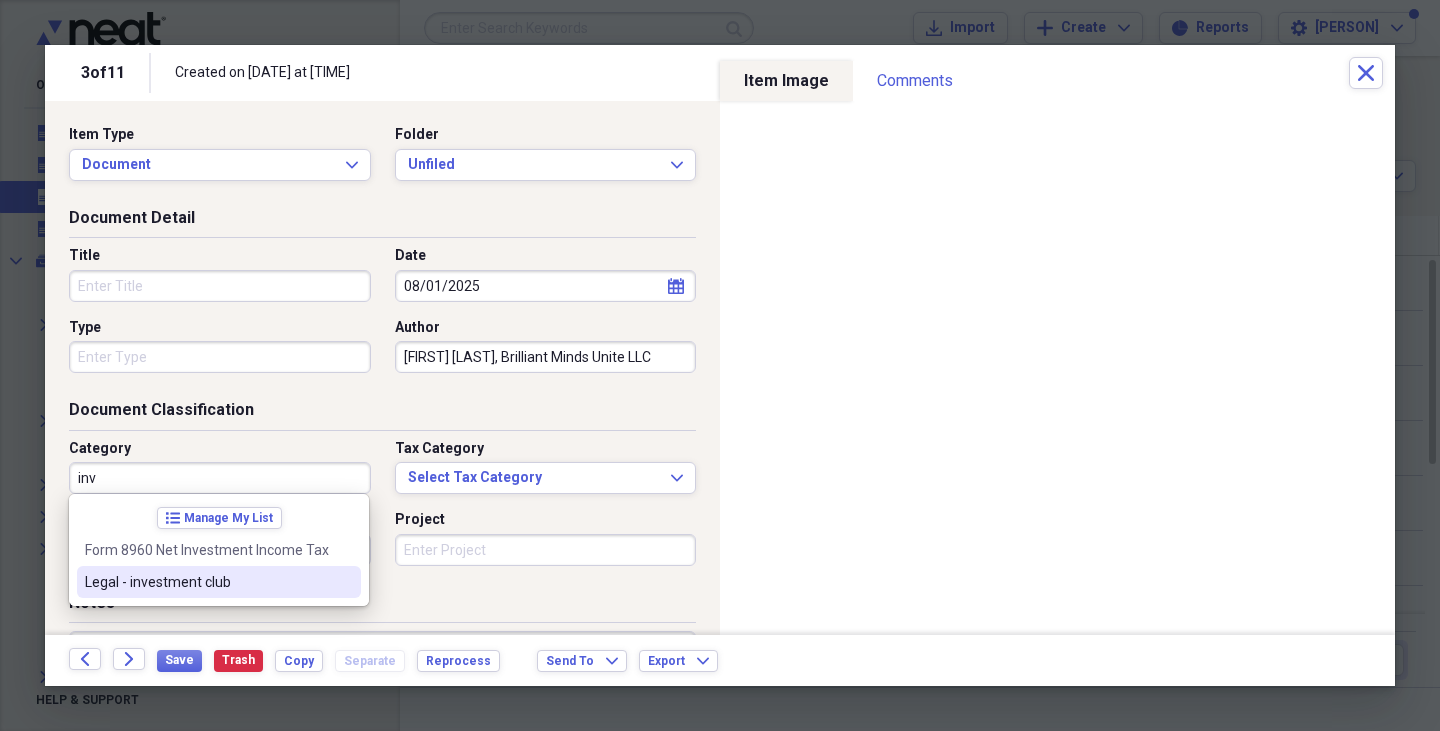click on "Legal - investment club" at bounding box center (207, 582) 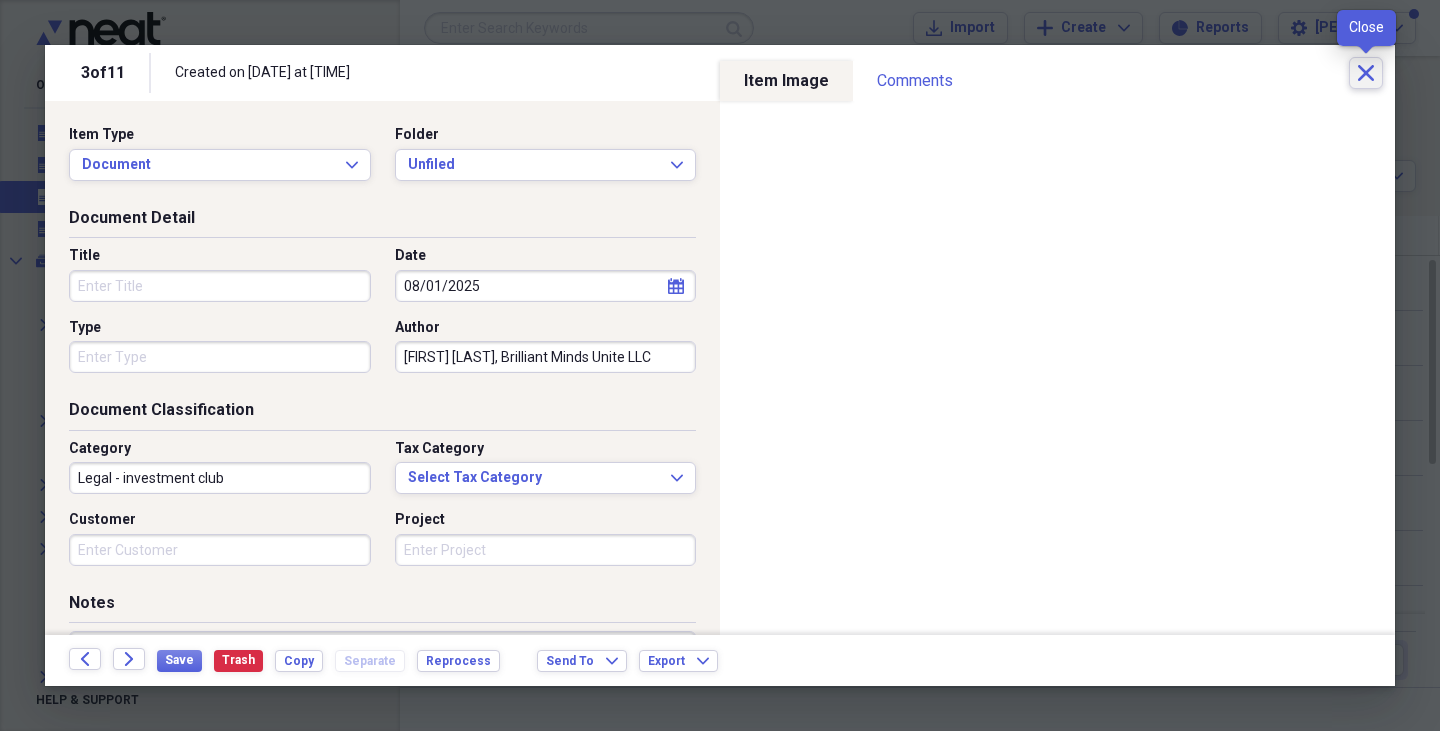 click on "Close" at bounding box center (1366, 73) 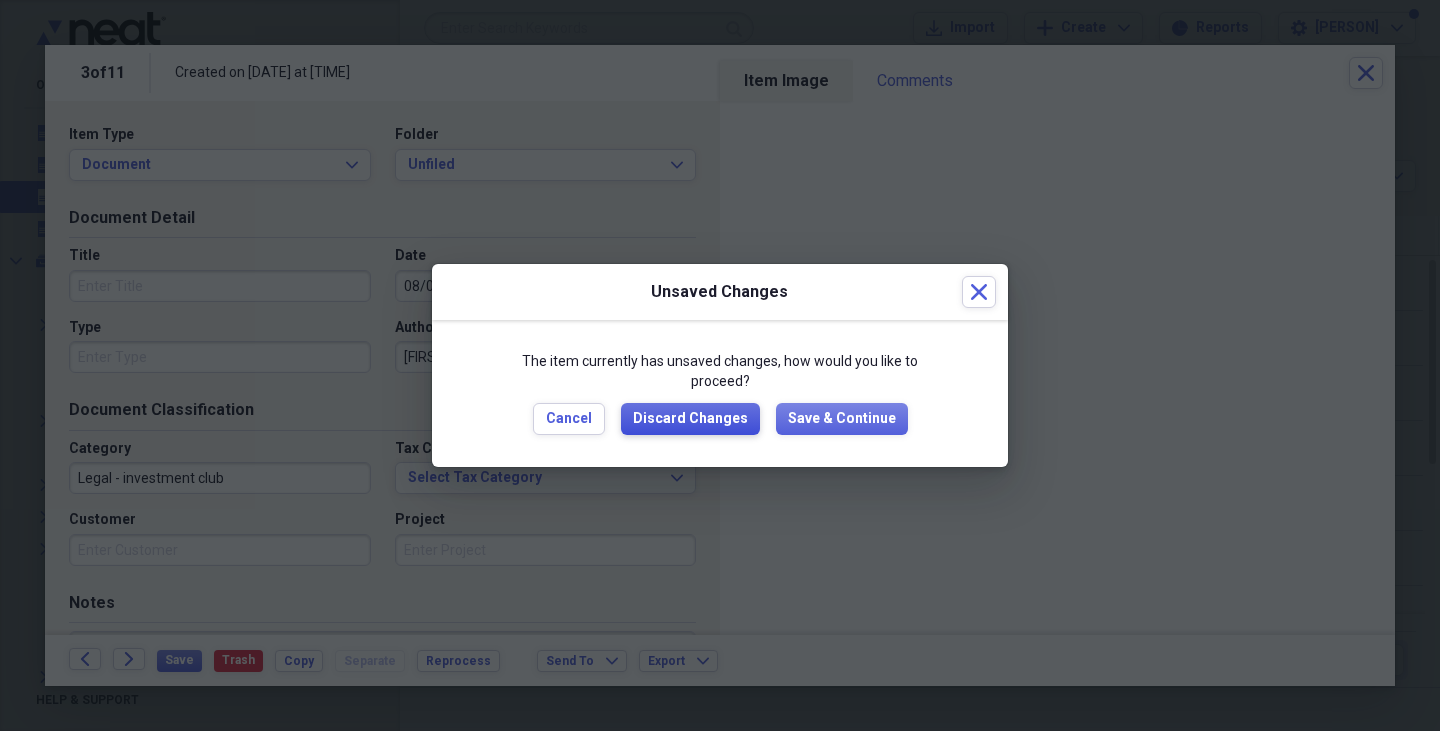 click on "Discard Changes" at bounding box center [690, 419] 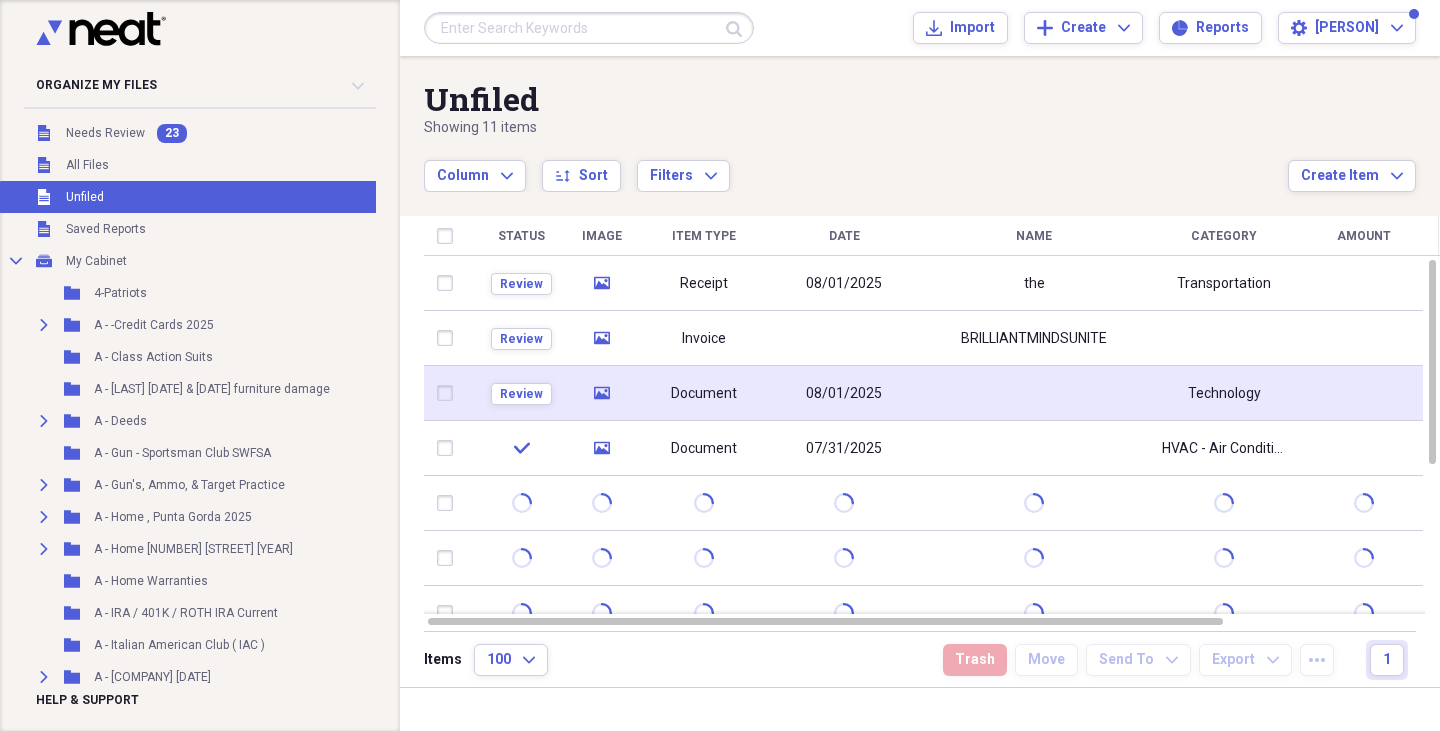 click on "media" at bounding box center [601, 393] 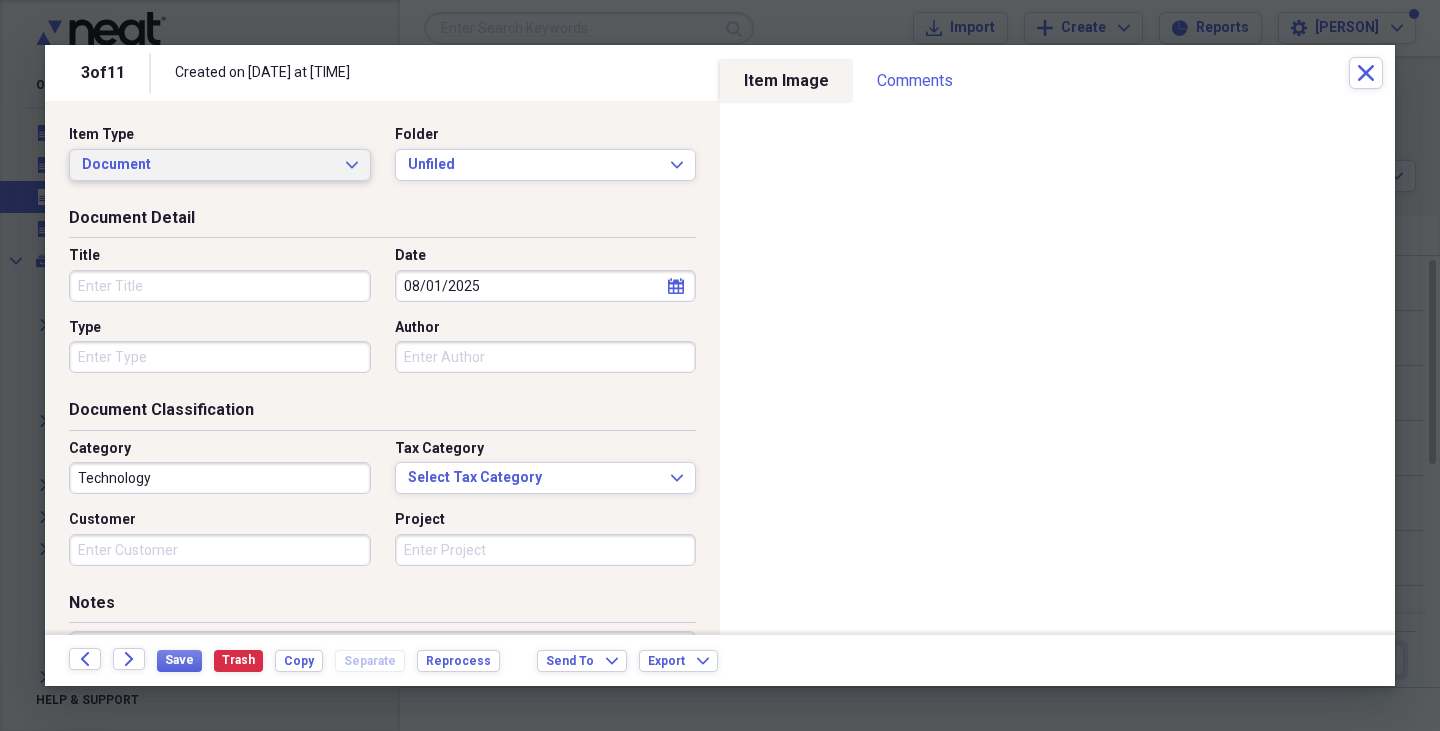 click on "Expand" 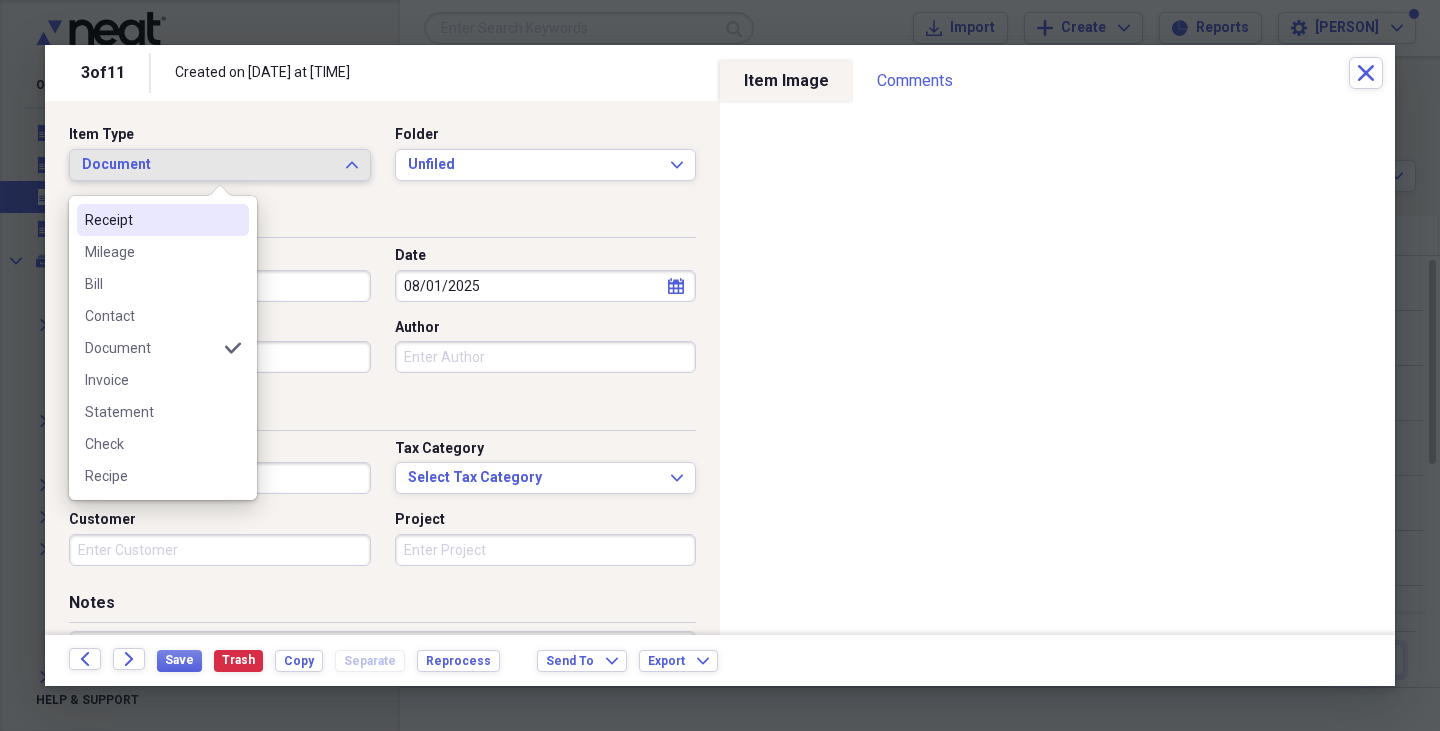 click on "Receipt" at bounding box center (151, 220) 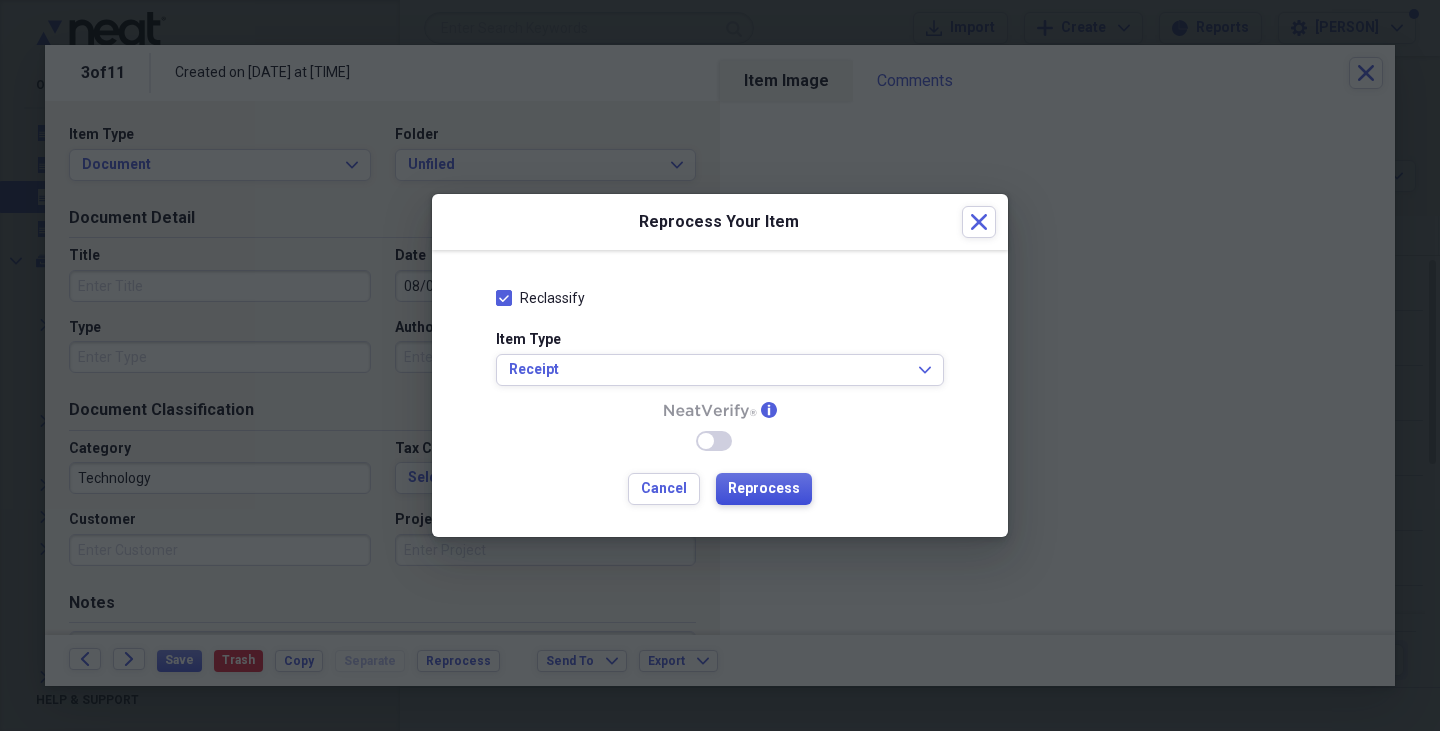 click on "Reprocess" at bounding box center (764, 489) 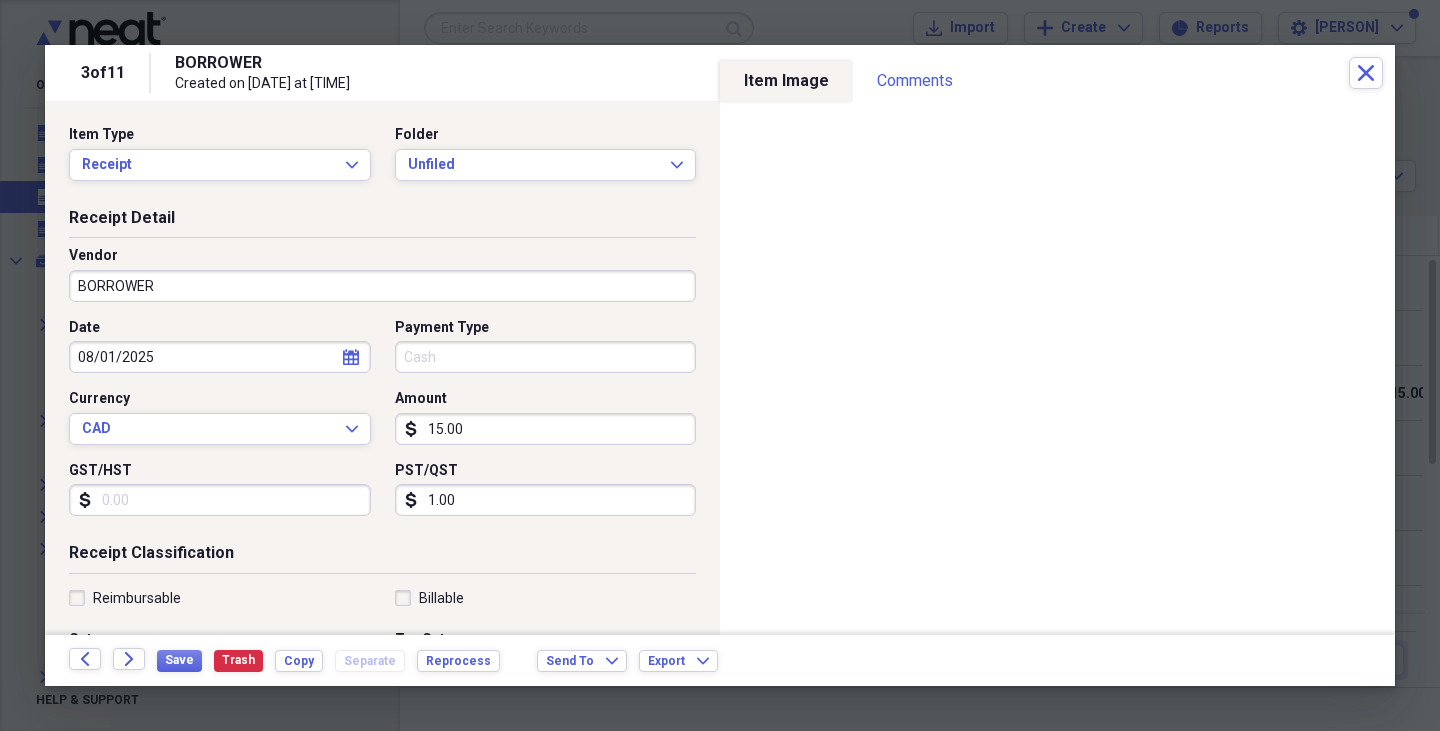 type on "Cash" 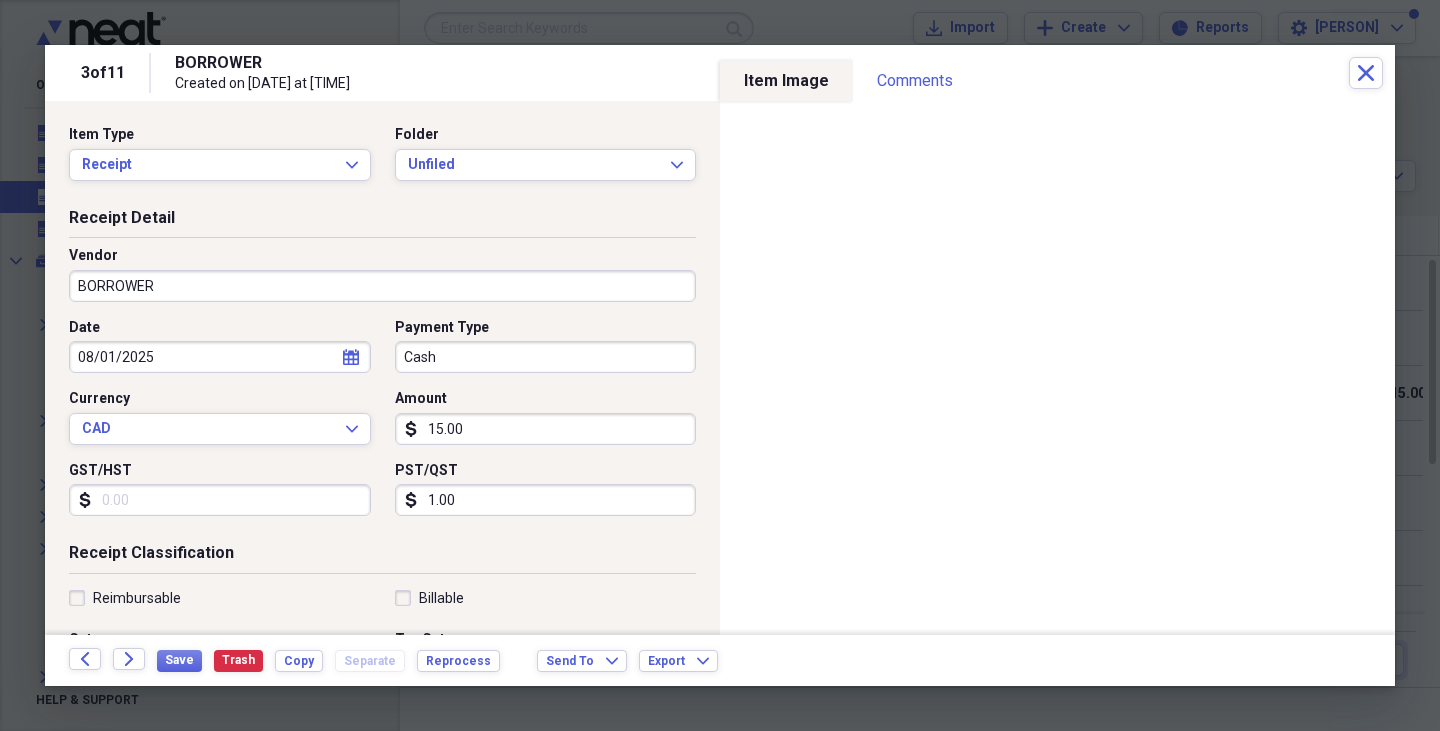 click on "BORROWER" at bounding box center (382, 286) 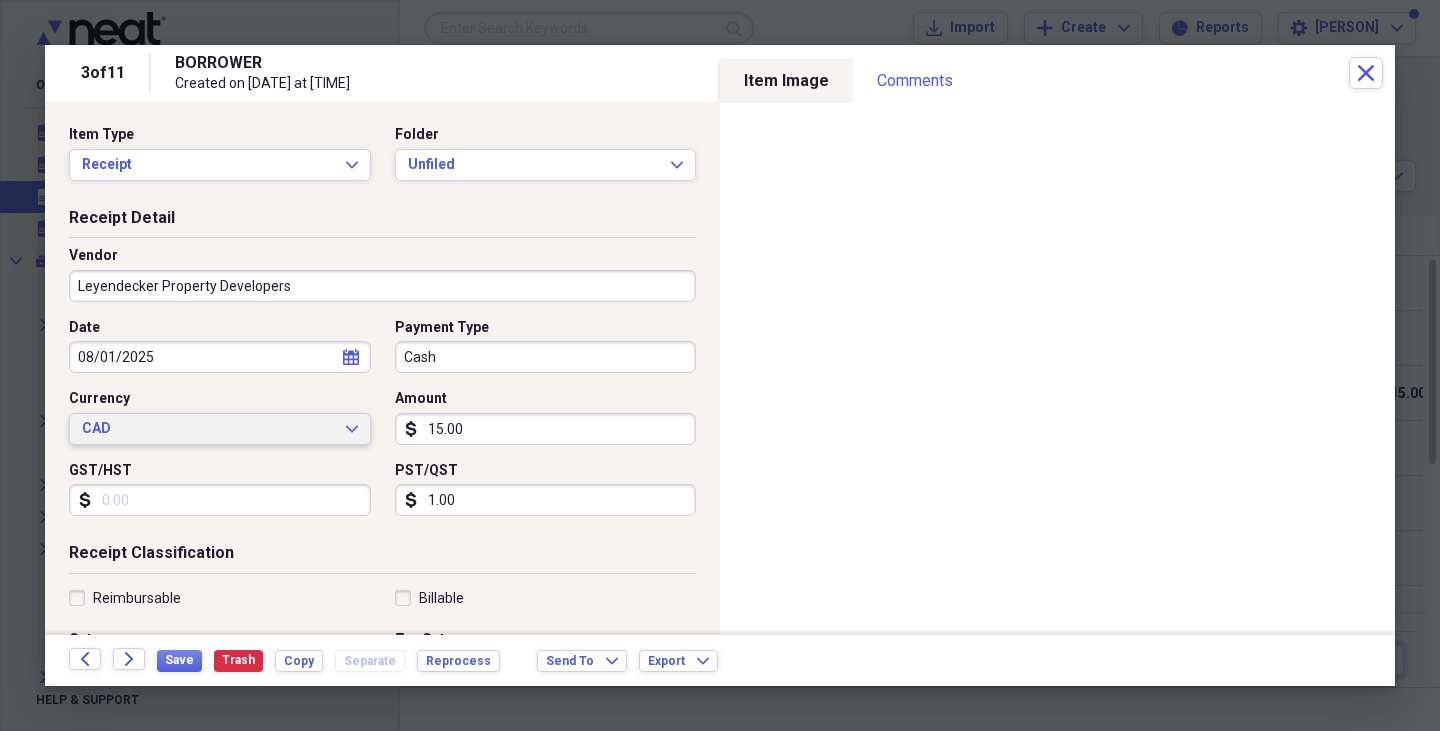 type on "Leyendecker Property Developers" 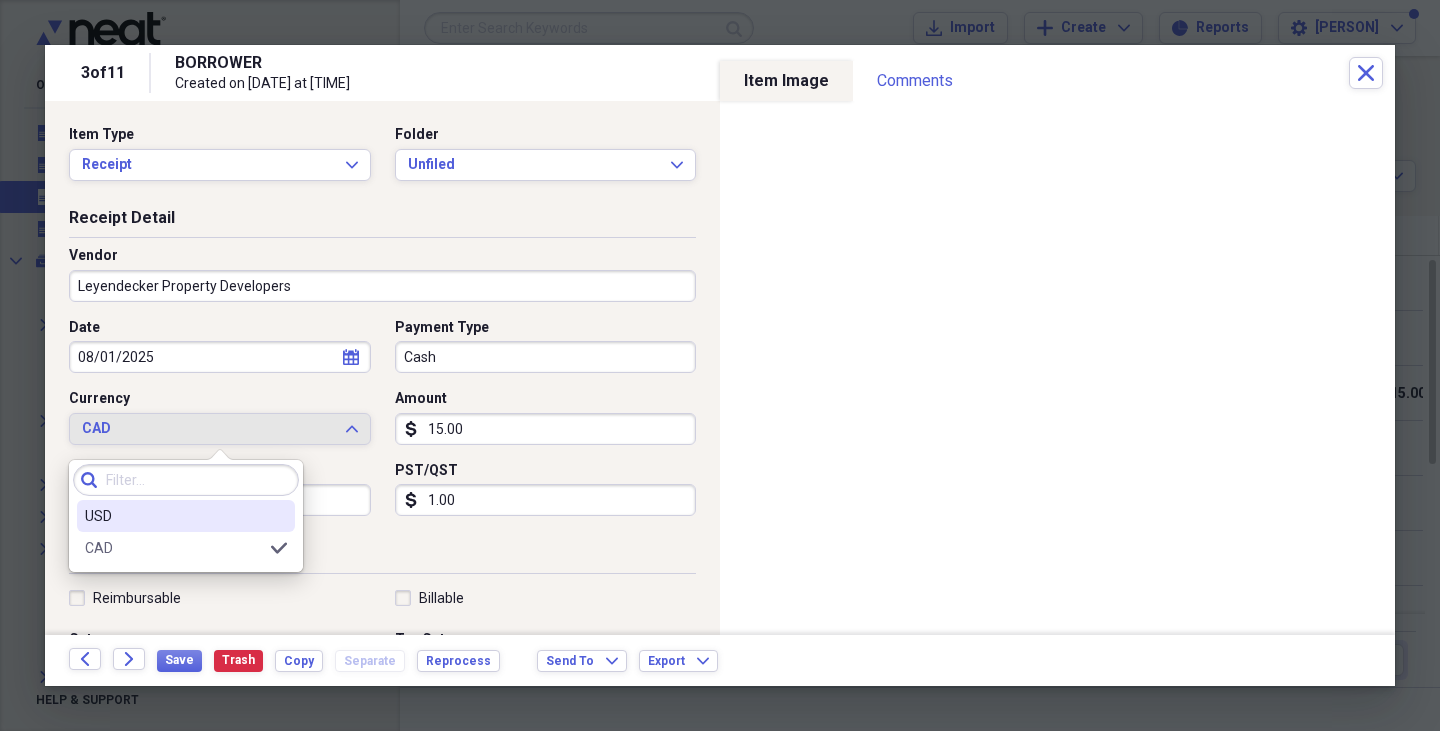 click on "USD" at bounding box center [174, 516] 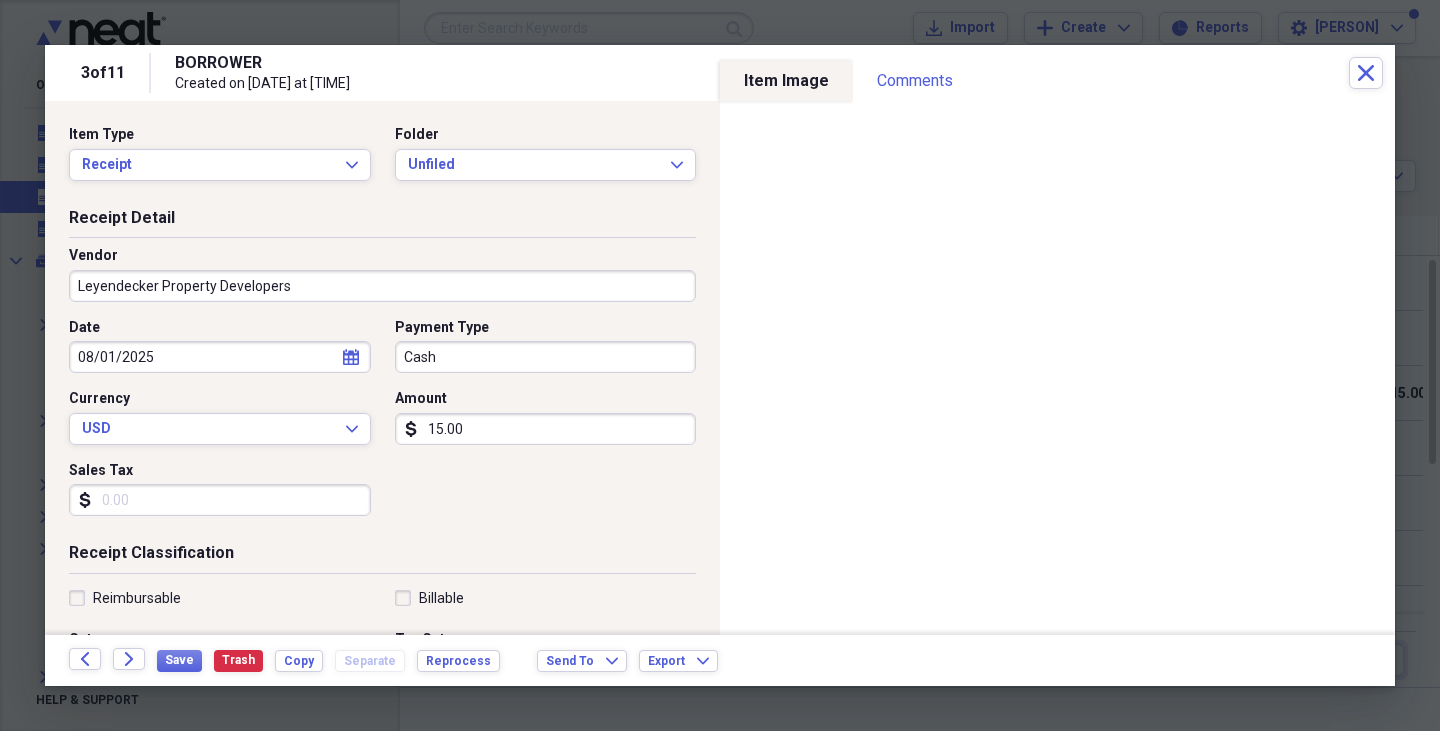 click on "15.00" at bounding box center (546, 429) 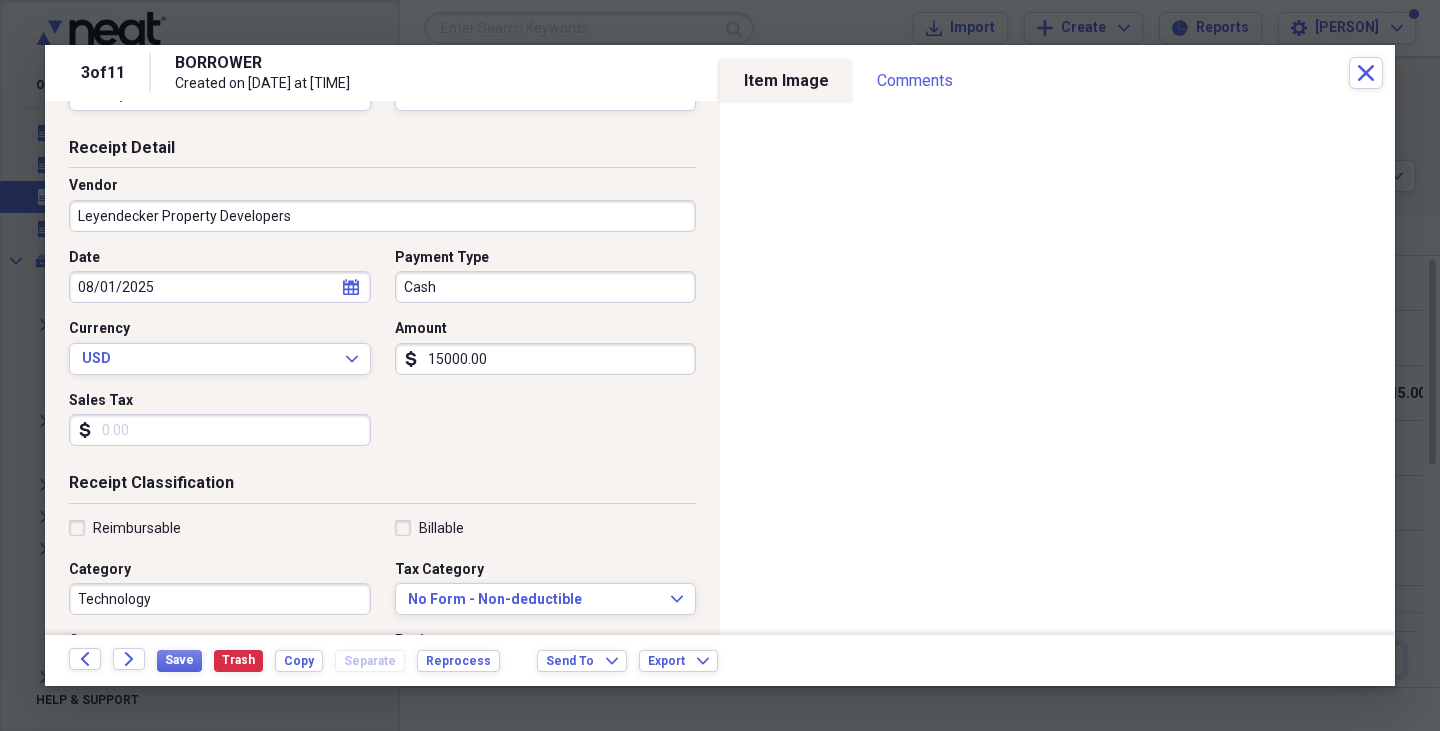 scroll, scrollTop: 73, scrollLeft: 0, axis: vertical 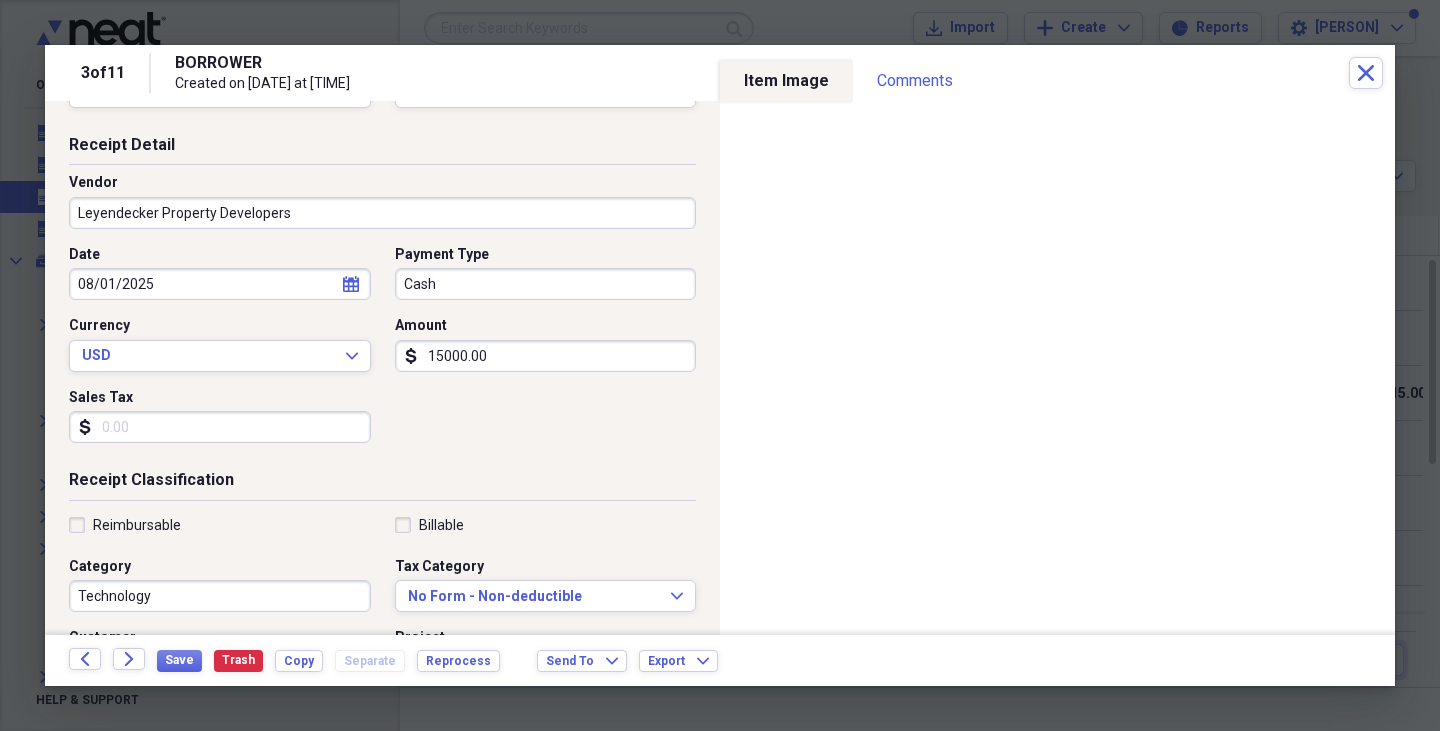type on "15000.00" 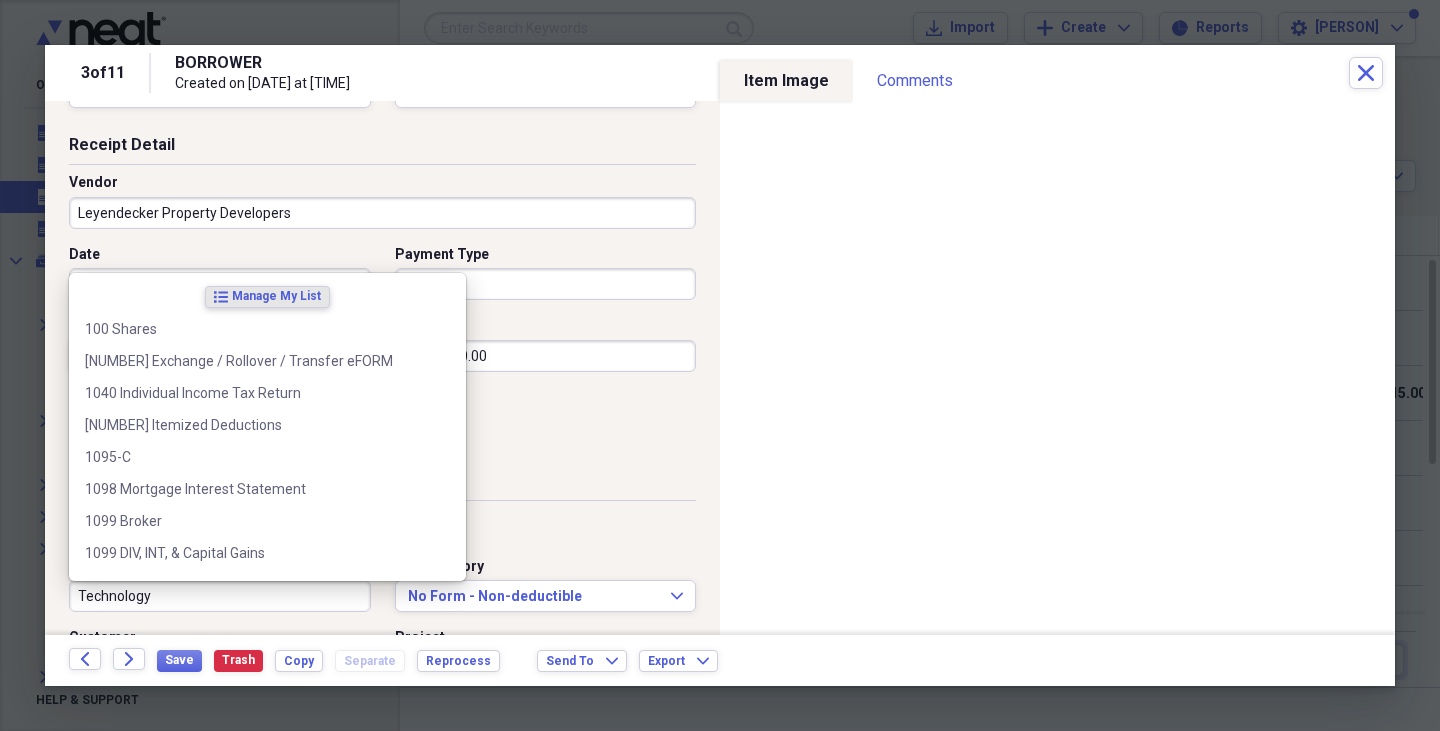 click on "Technology" at bounding box center (220, 596) 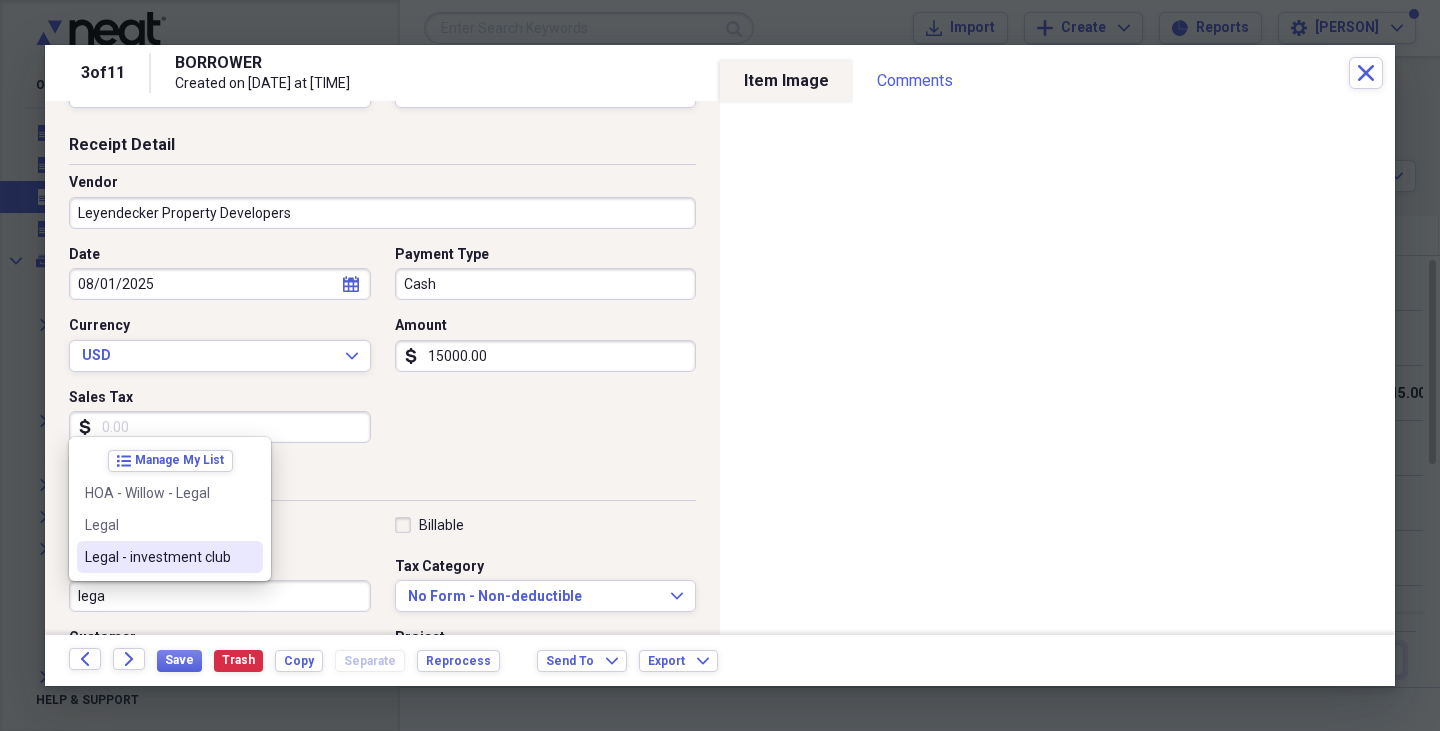 click on "Legal - investment club" at bounding box center (158, 557) 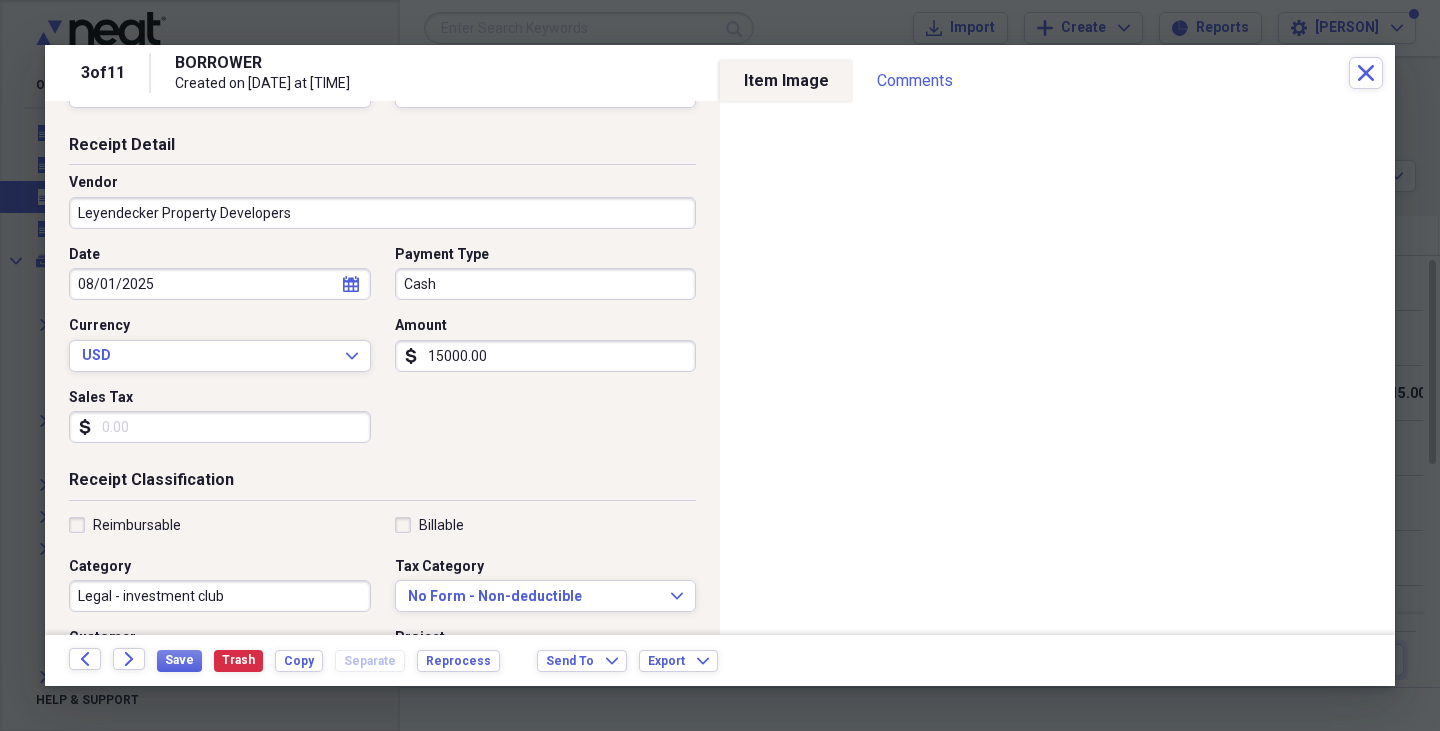 scroll, scrollTop: 0, scrollLeft: 0, axis: both 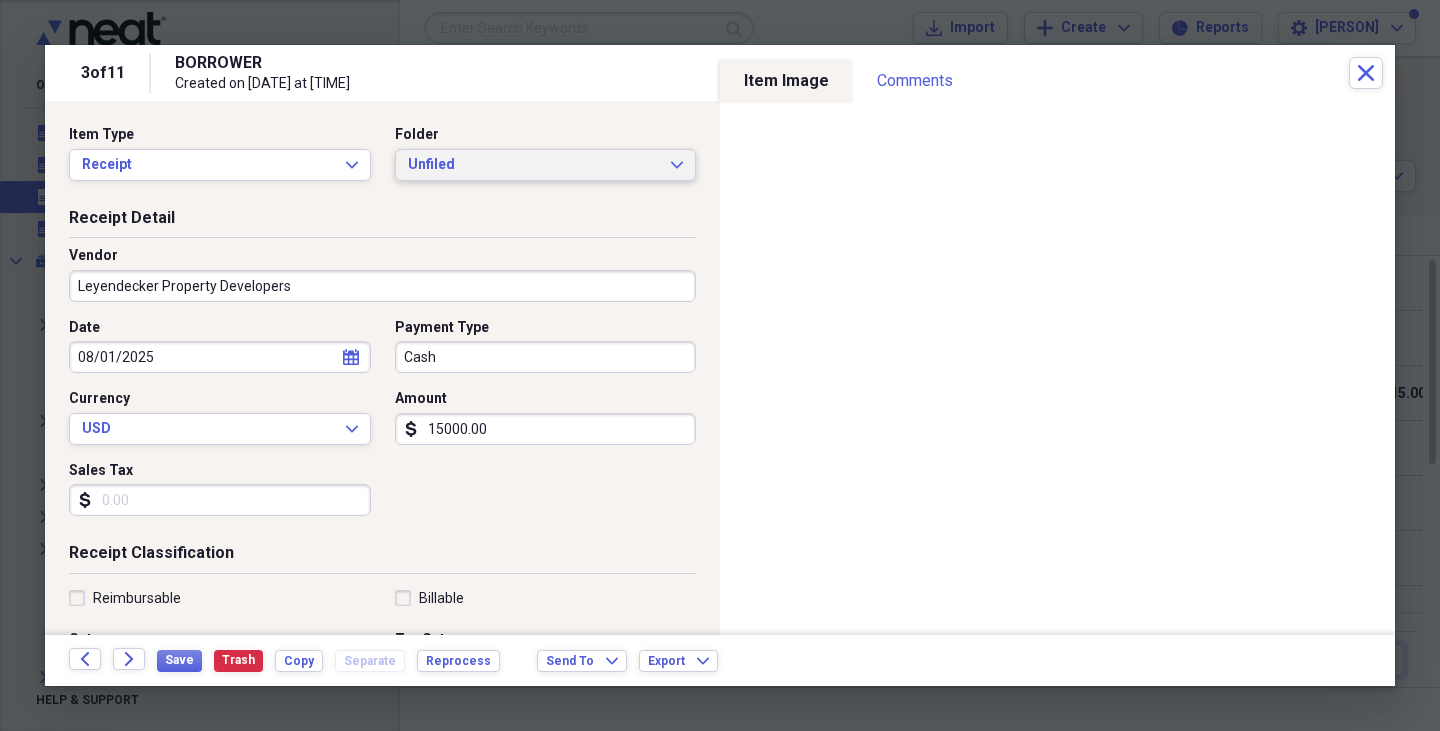 click on "Expand" 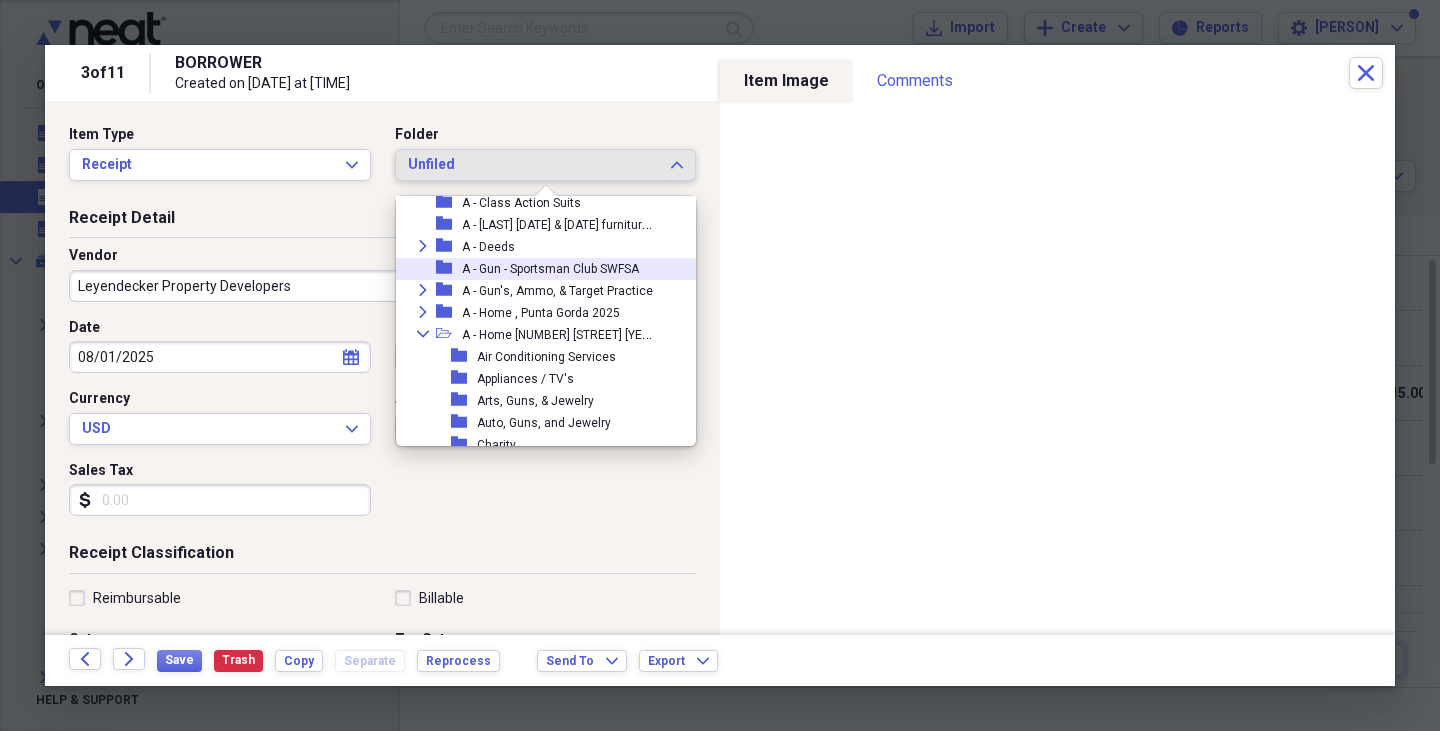 scroll, scrollTop: 112, scrollLeft: 0, axis: vertical 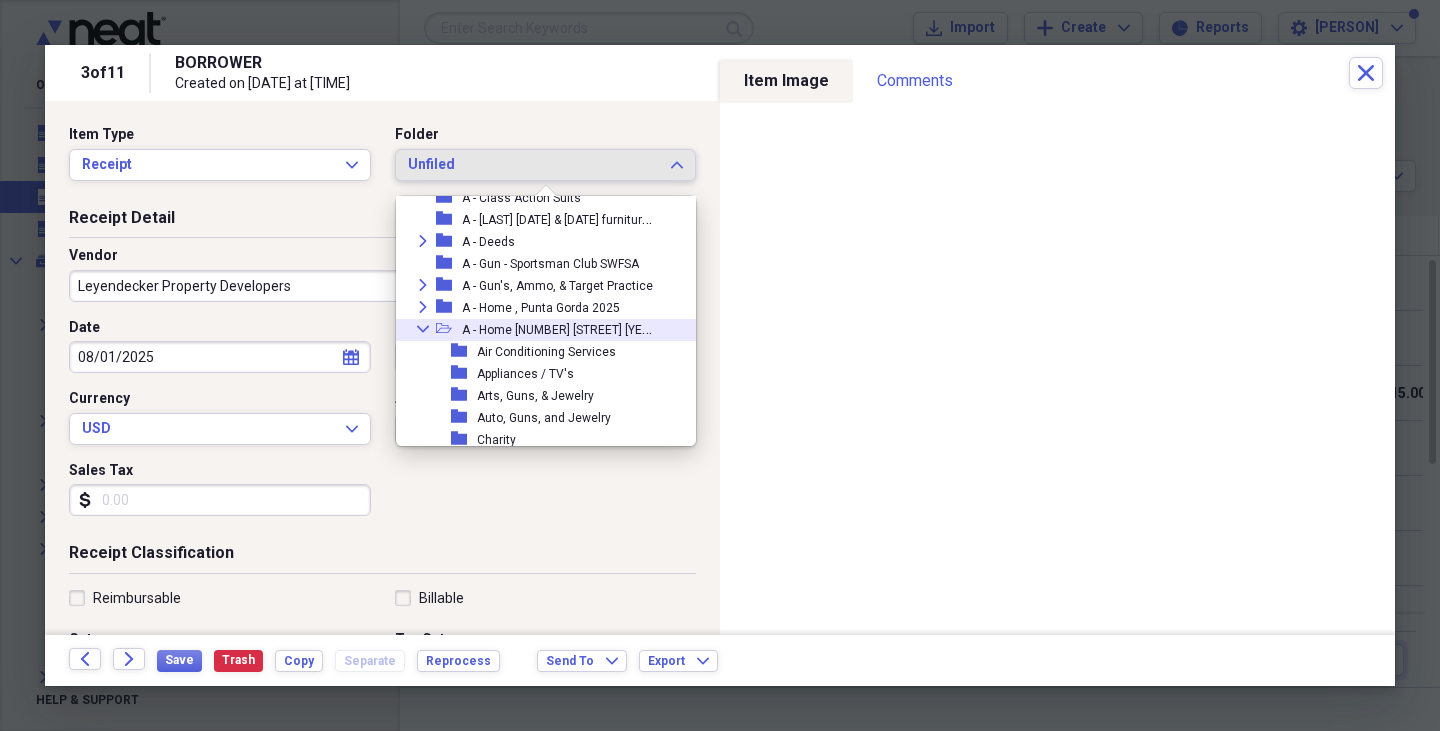 click on "Collapse" 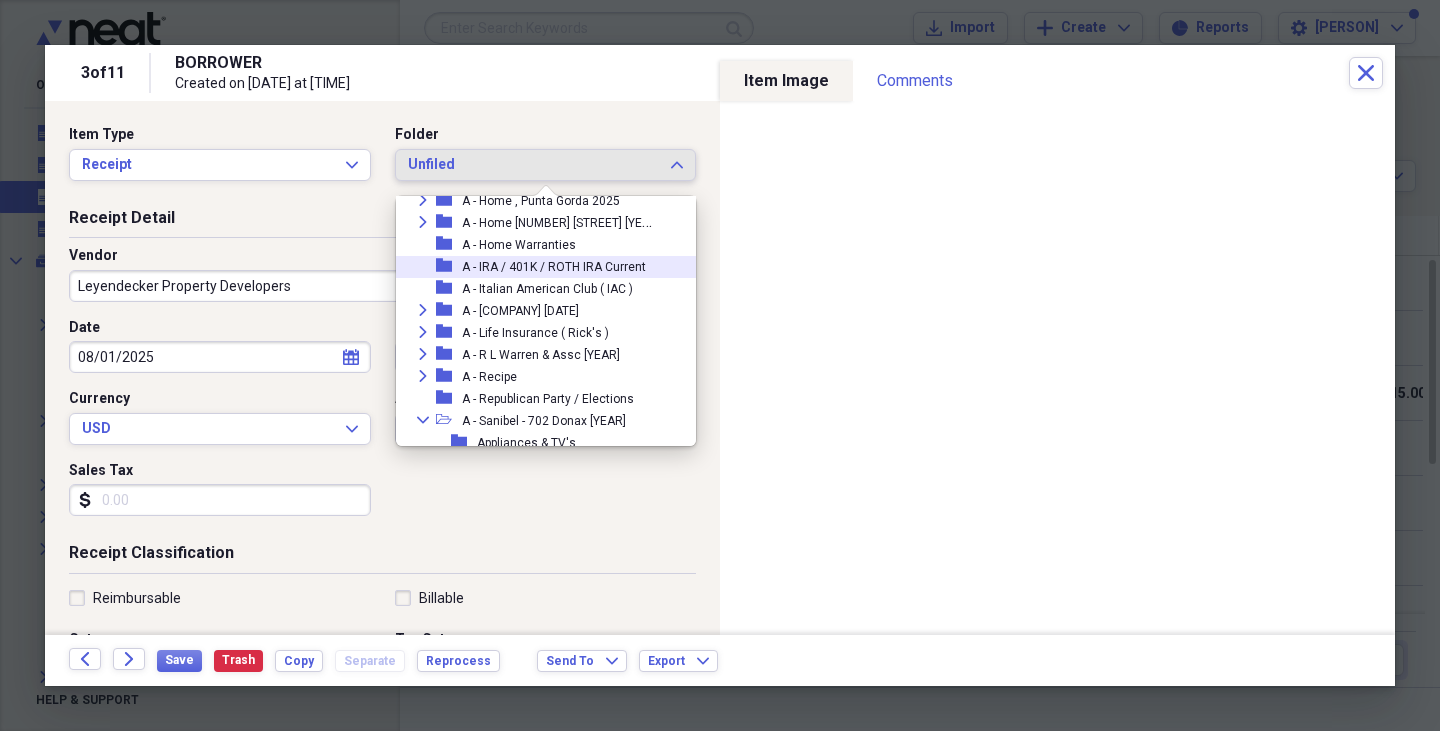 scroll, scrollTop: 231, scrollLeft: 0, axis: vertical 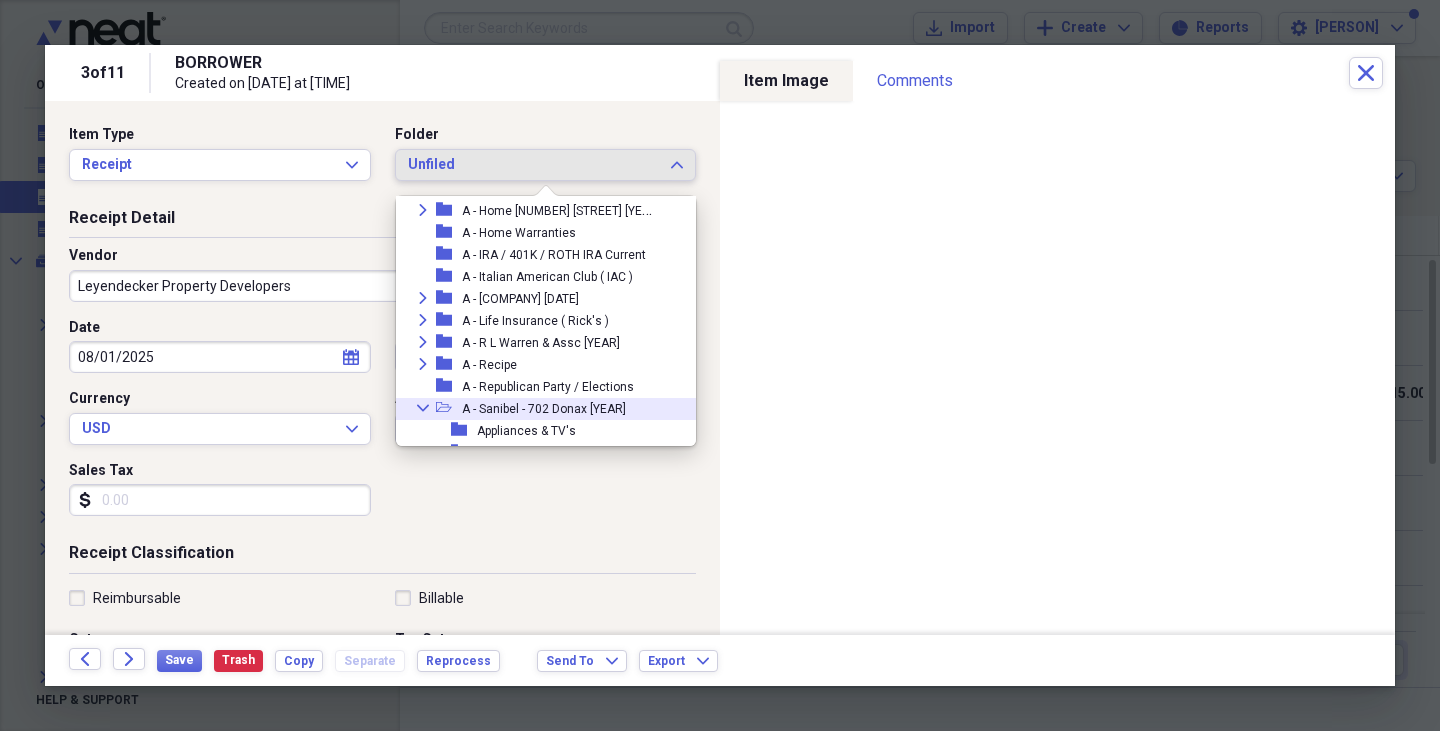 click on "Collapse" 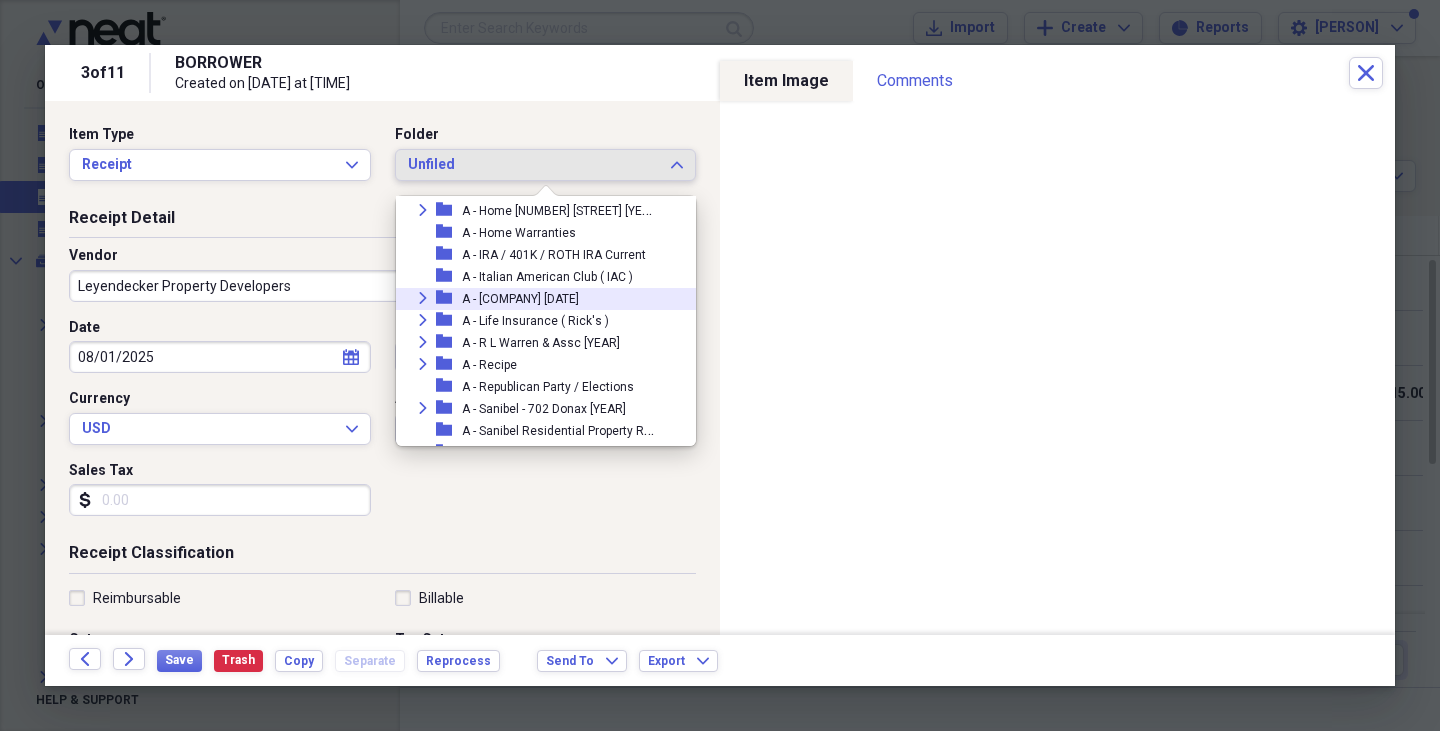 click on "Expand" 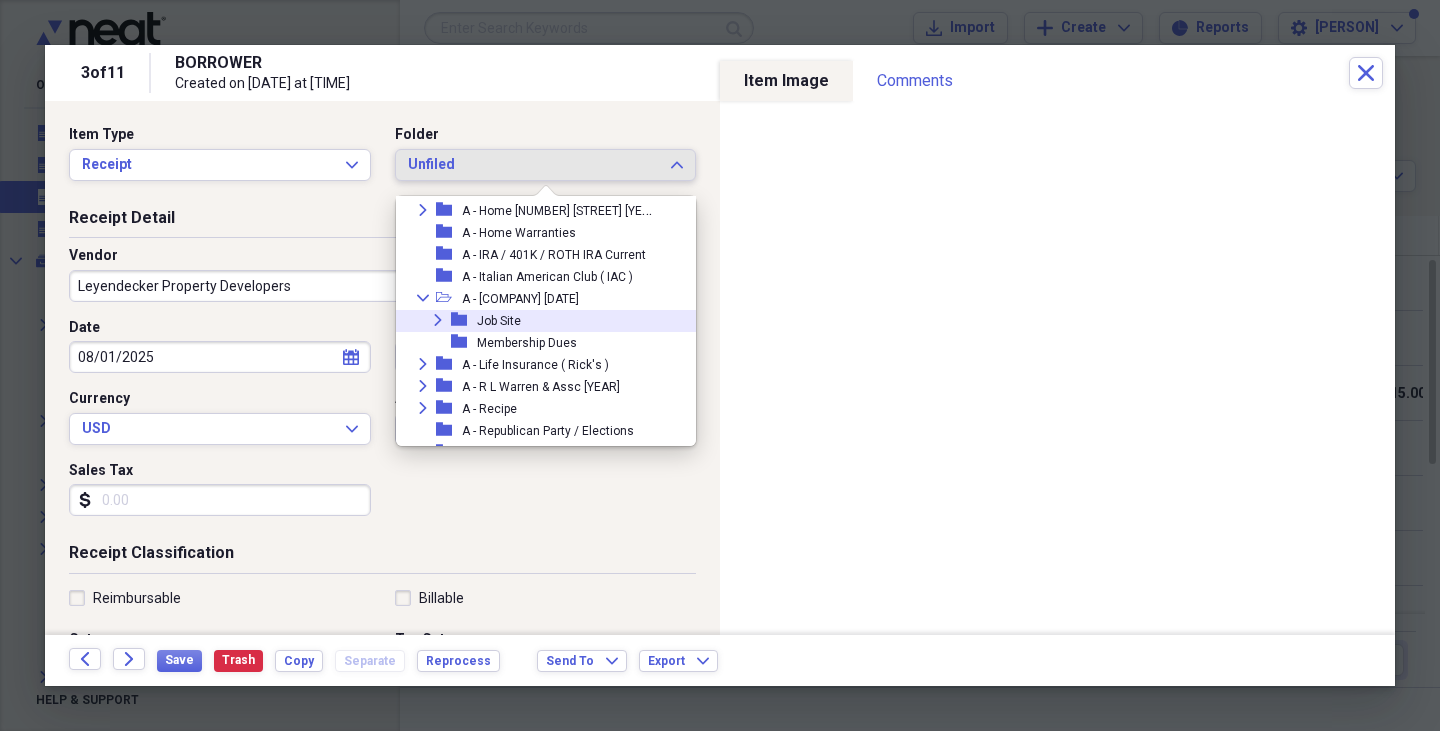 click on "Expand" 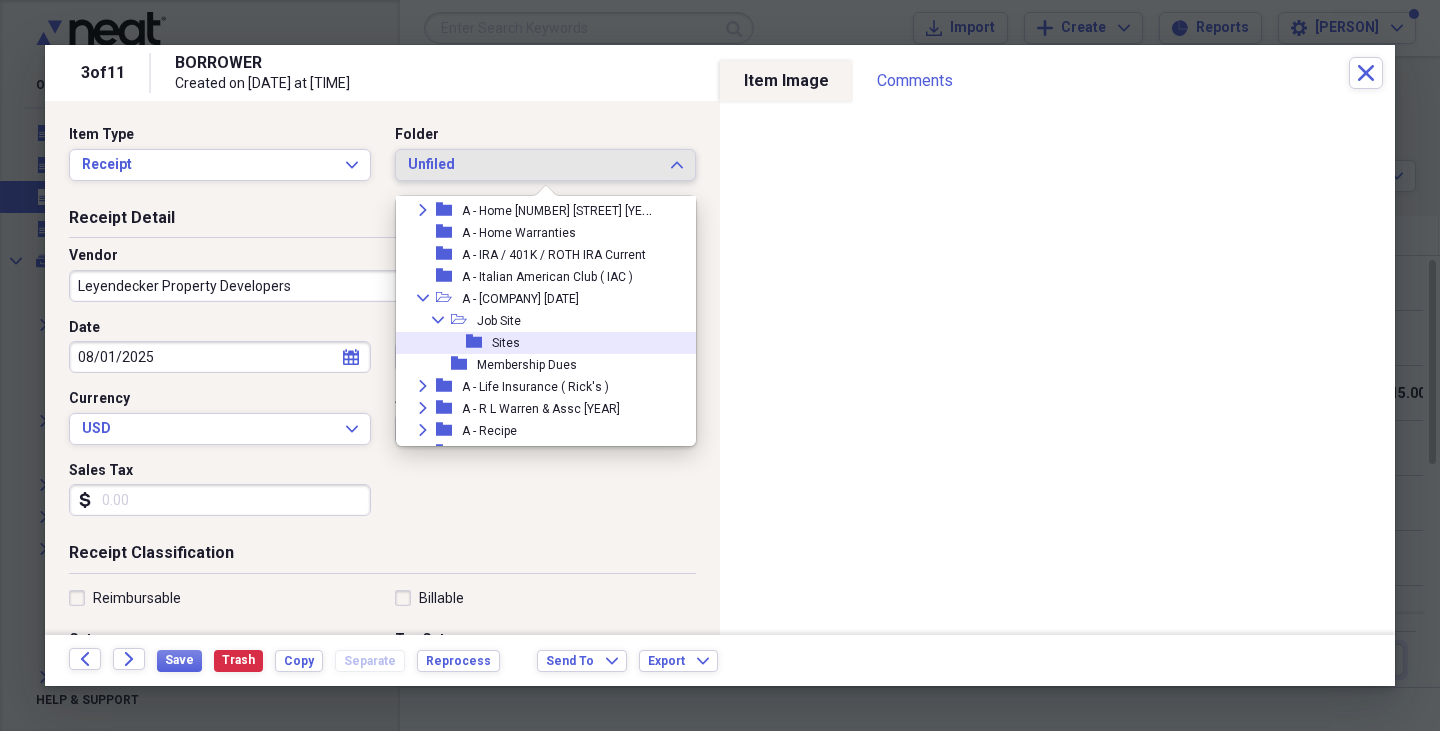 click on "Sites" at bounding box center [506, 343] 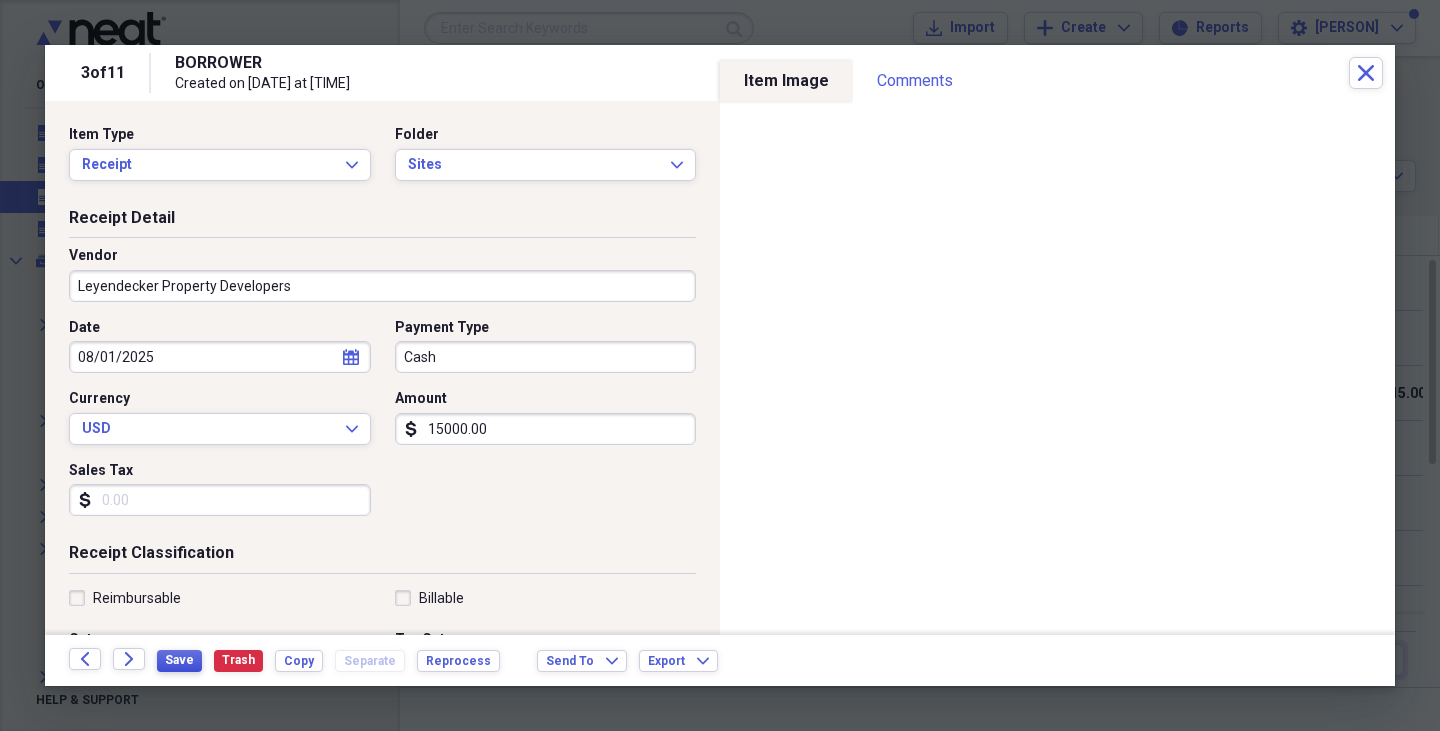 click on "Save" at bounding box center (179, 660) 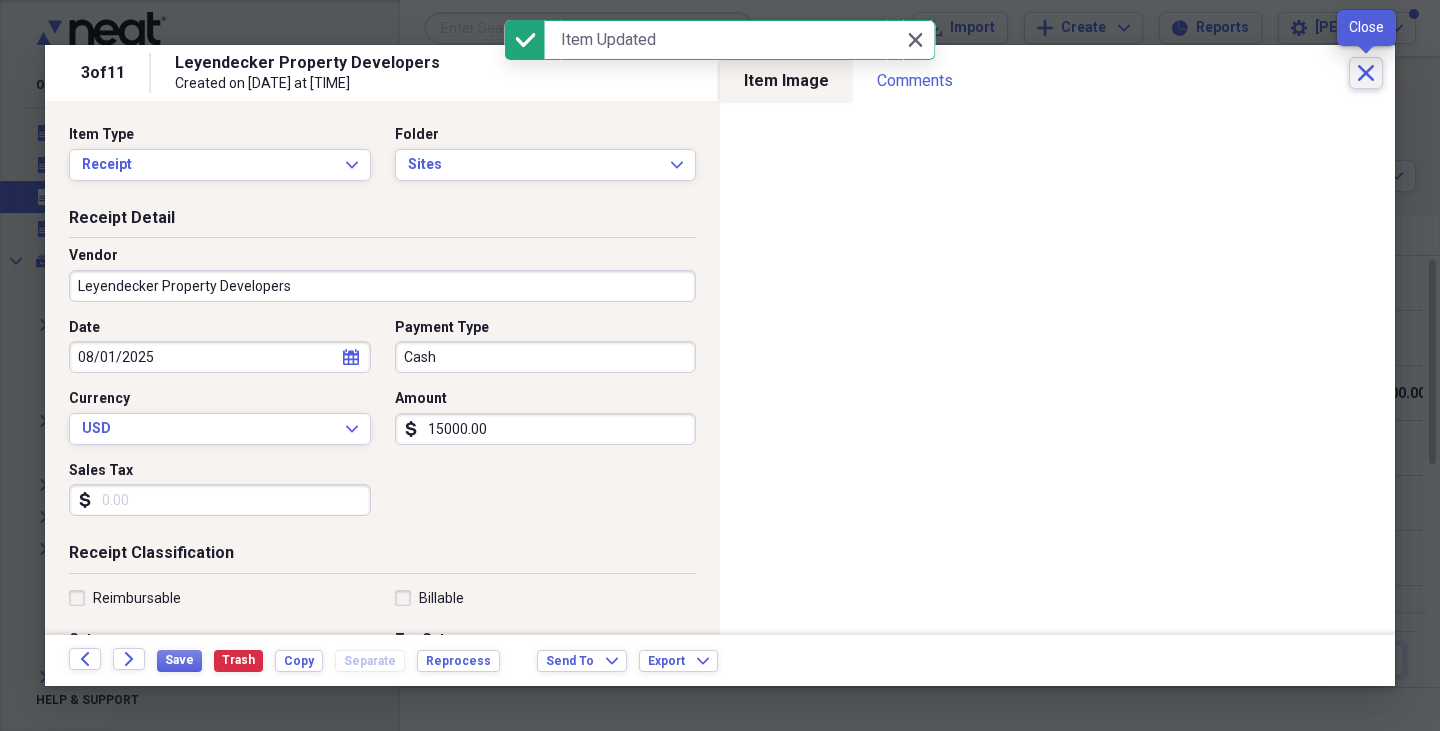 click 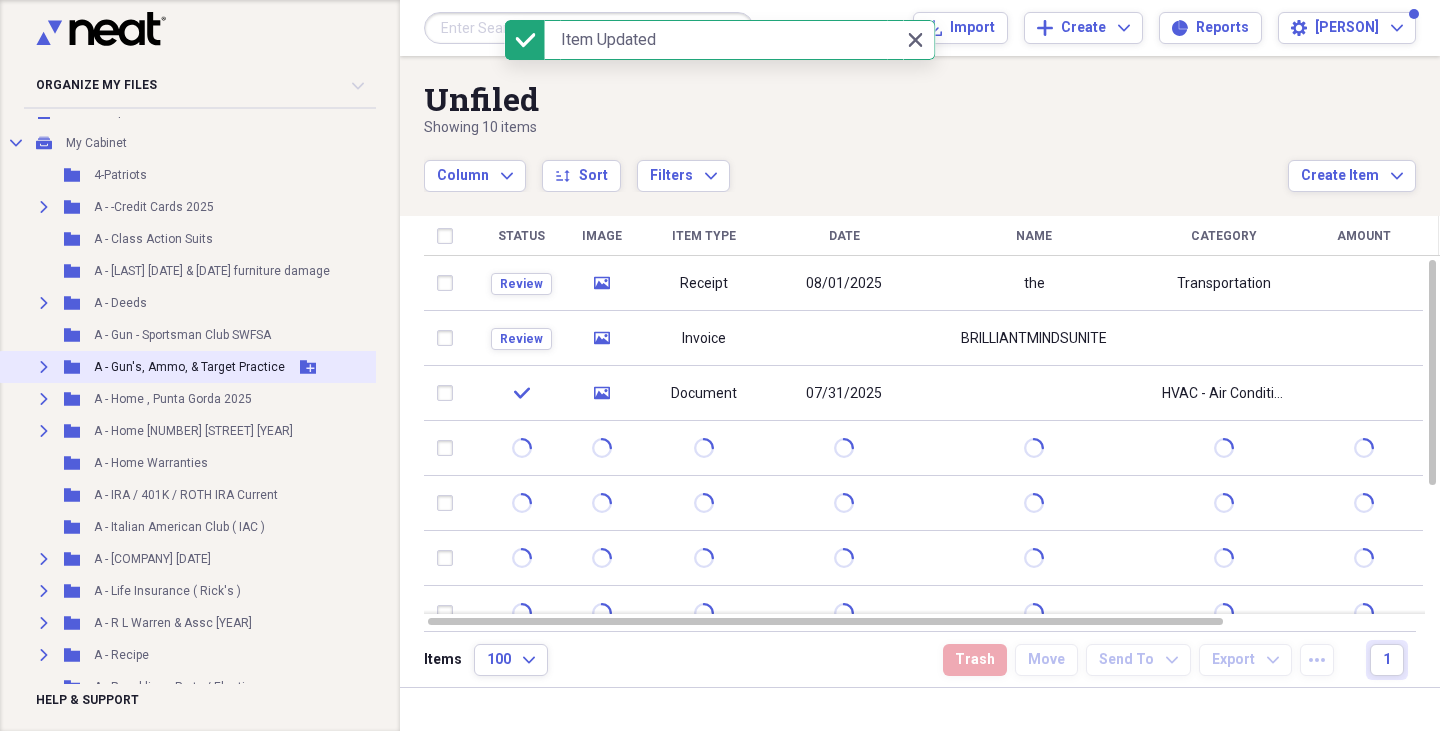 scroll, scrollTop: 119, scrollLeft: 0, axis: vertical 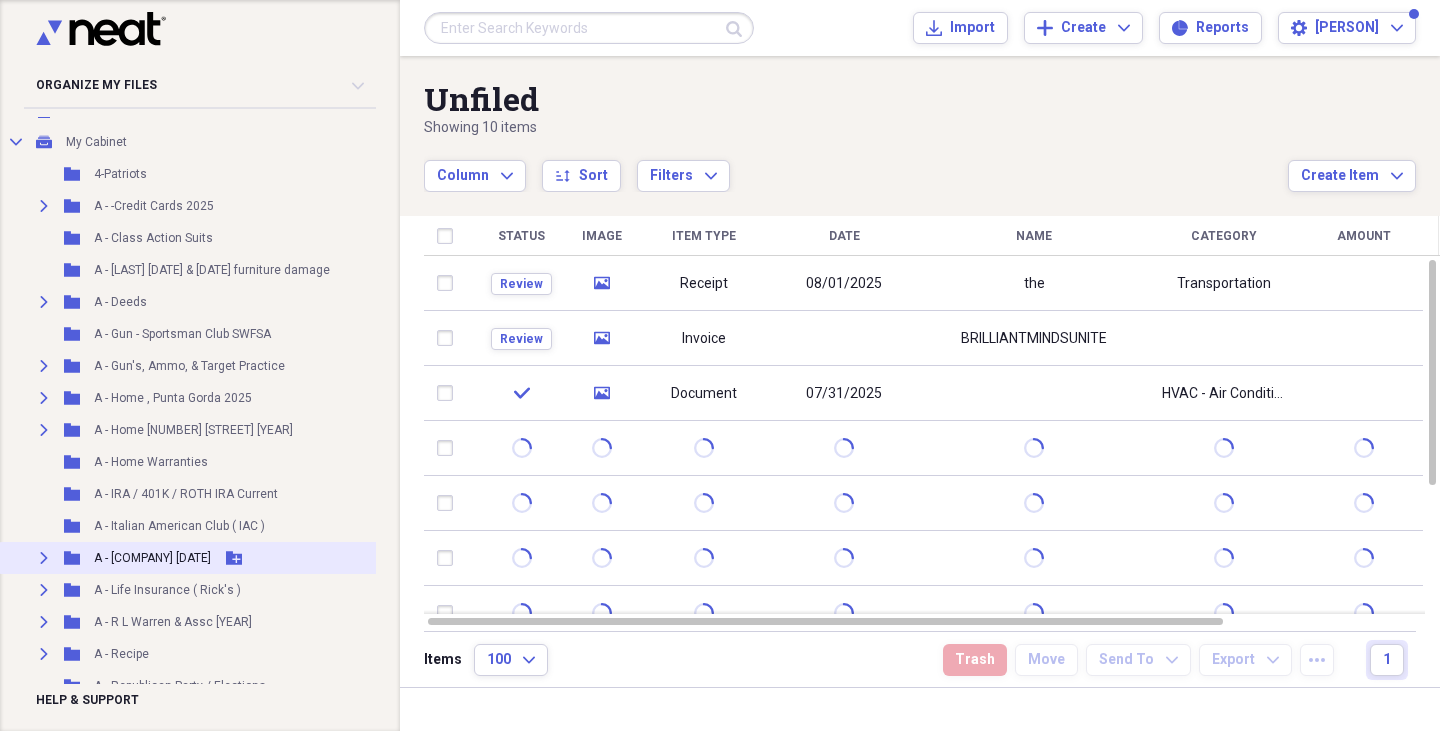 click on "Expand" 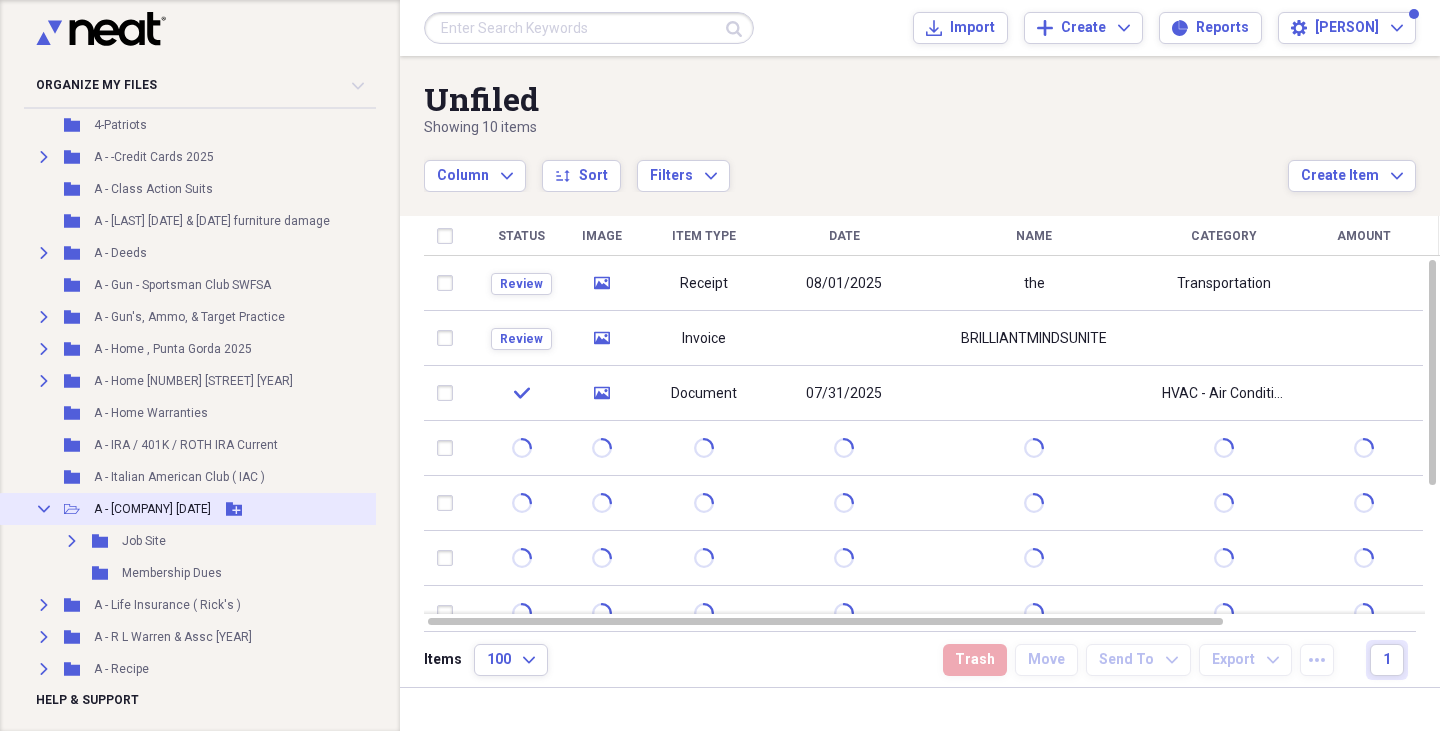 scroll, scrollTop: 173, scrollLeft: 0, axis: vertical 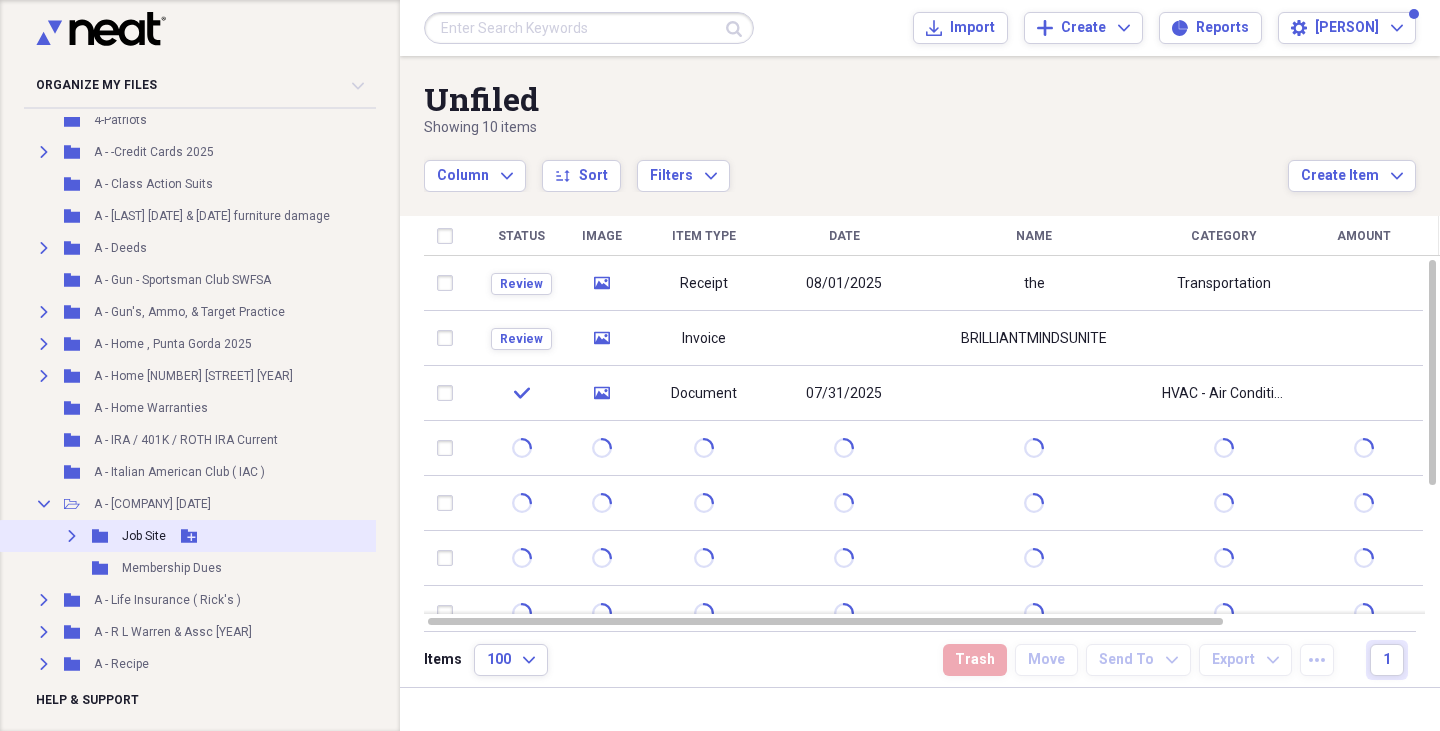 click 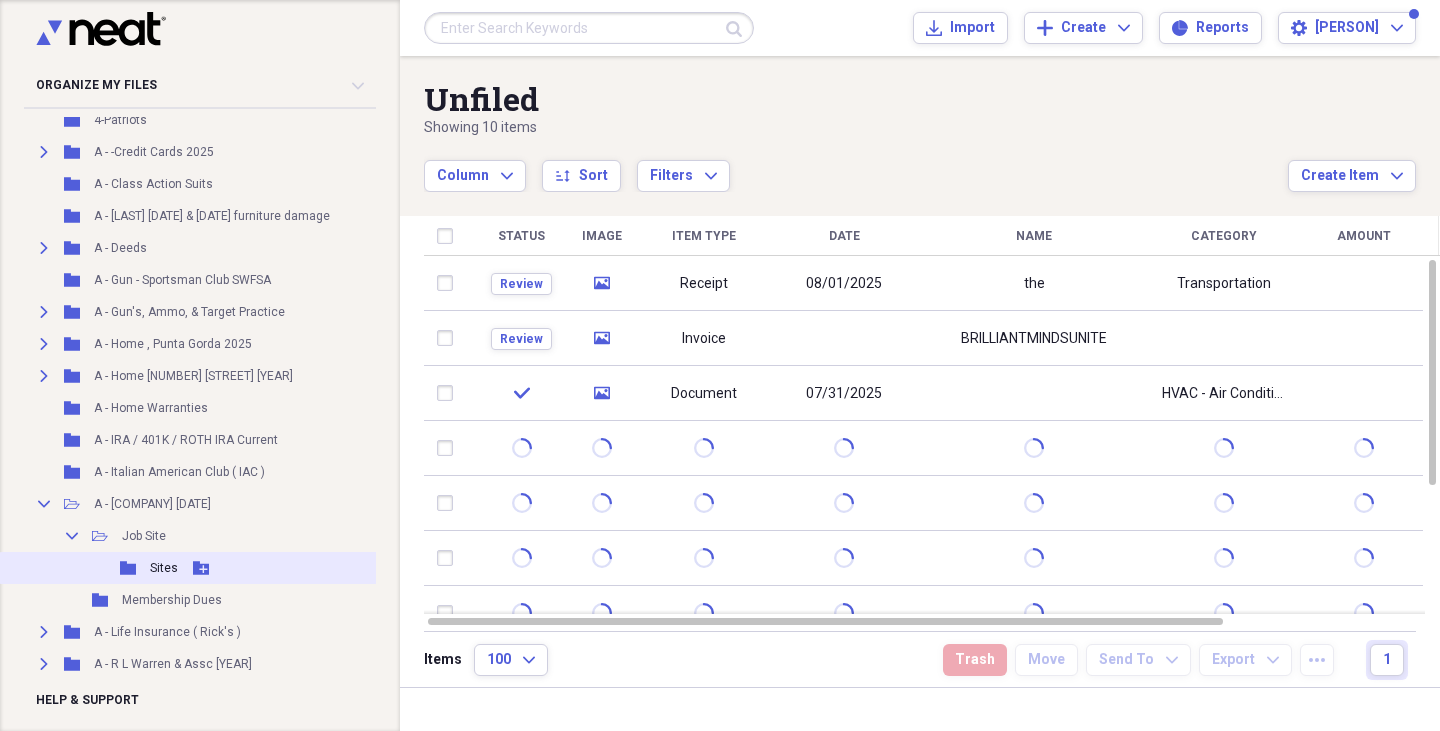 click on "Sites" at bounding box center (164, 568) 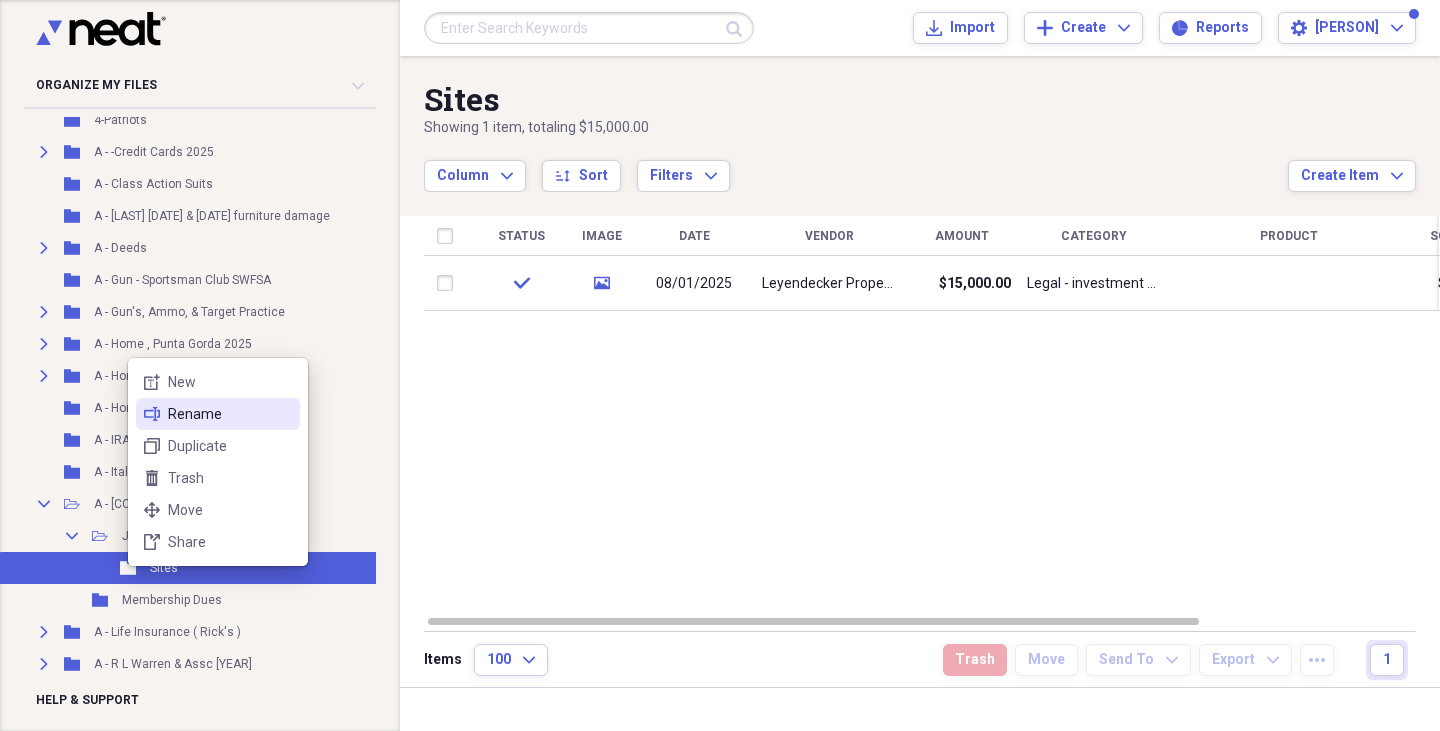 click on "Rename" at bounding box center (230, 414) 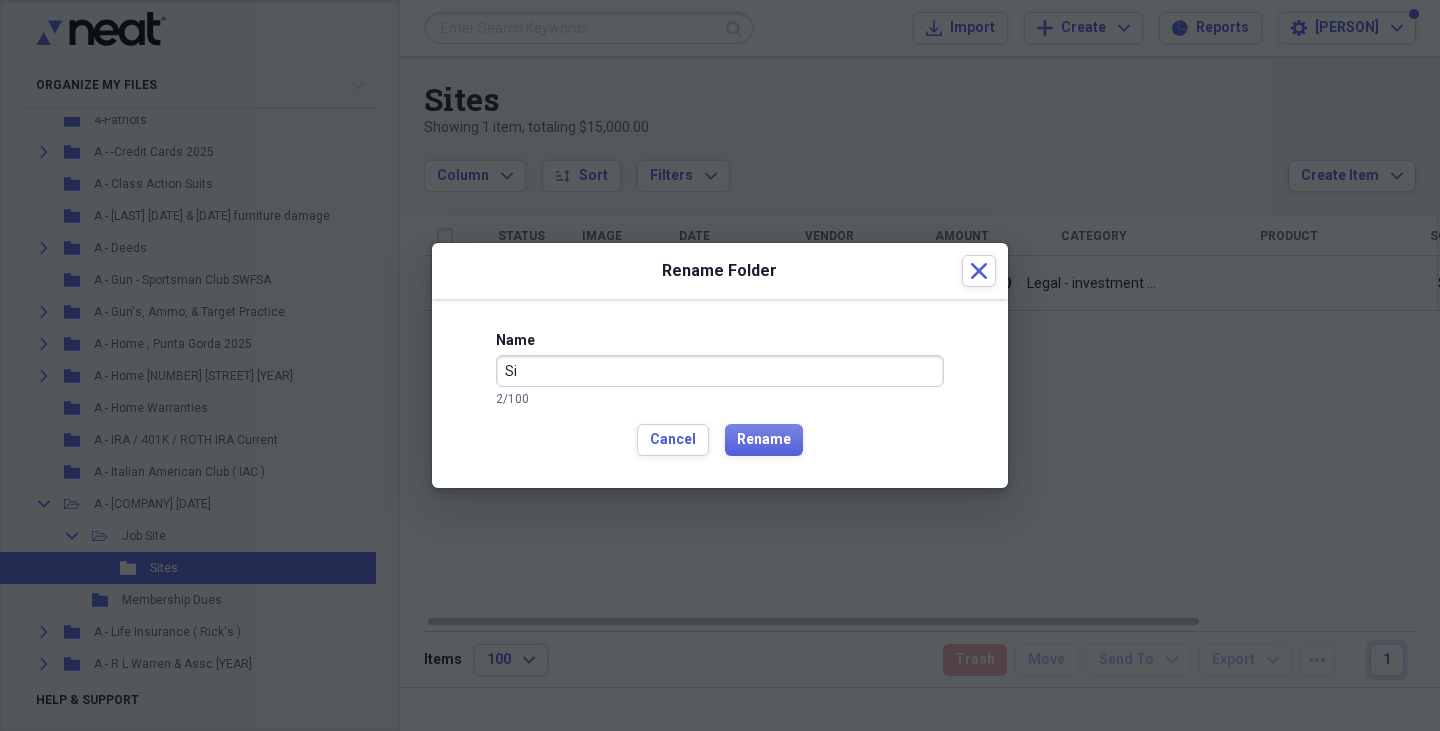 type on "S" 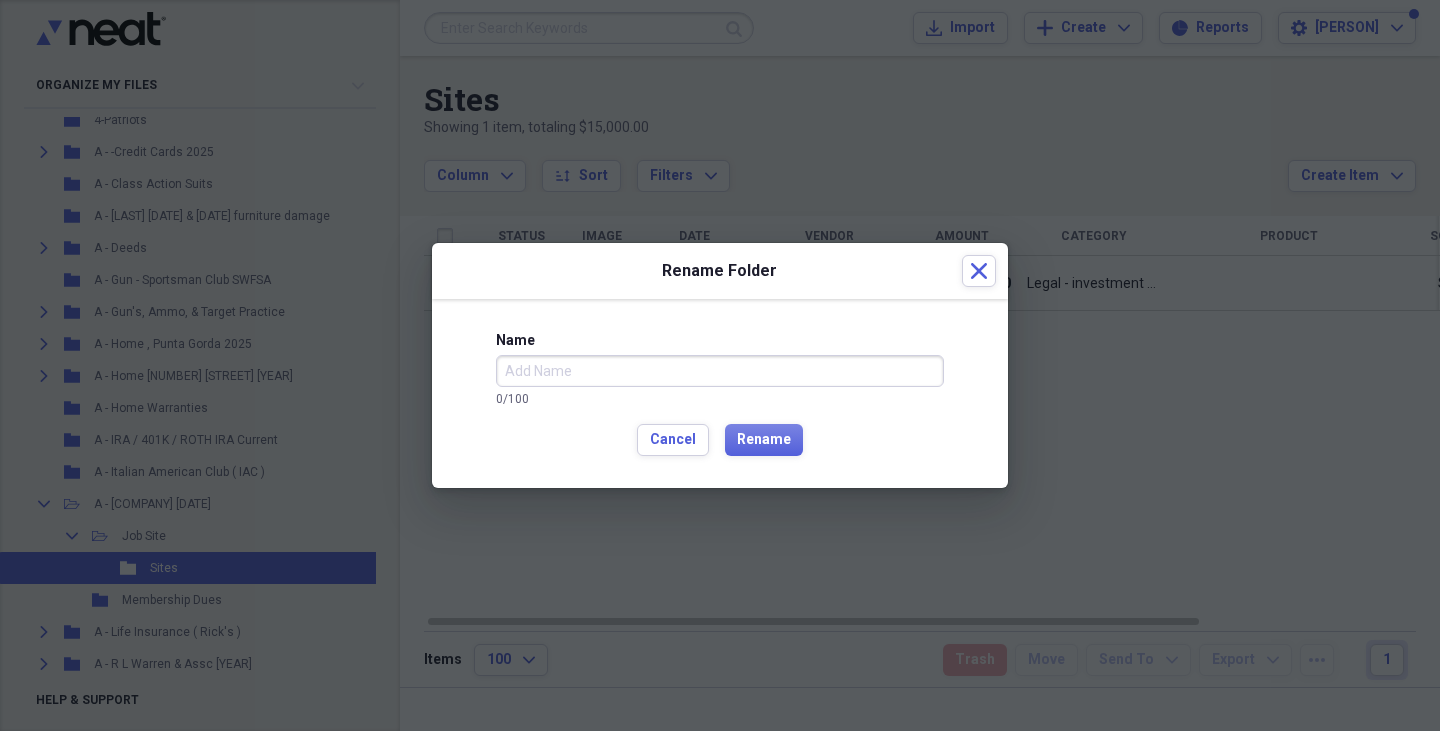 type on "8" 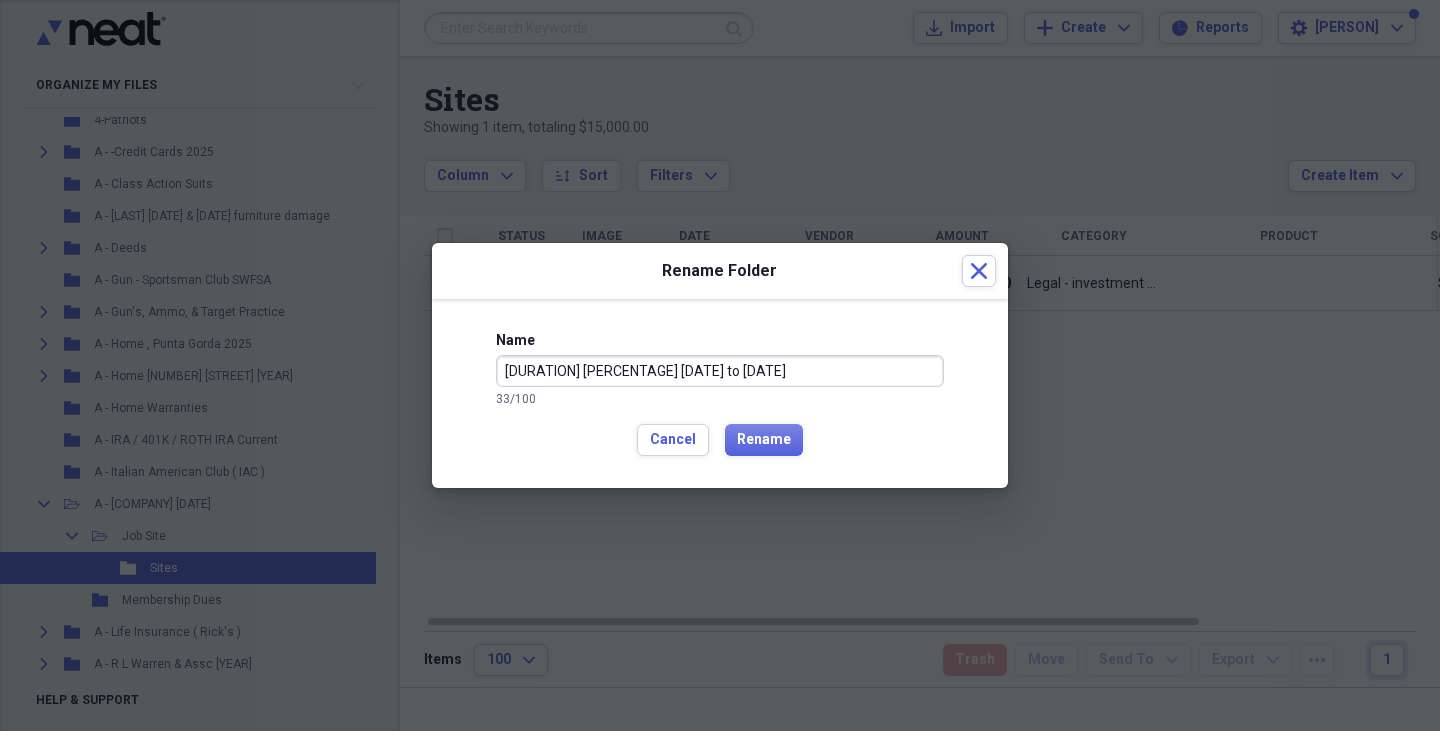 click on "[DURATION] [PERCENTAGE] [DATE] to [DATE]" at bounding box center [720, 371] 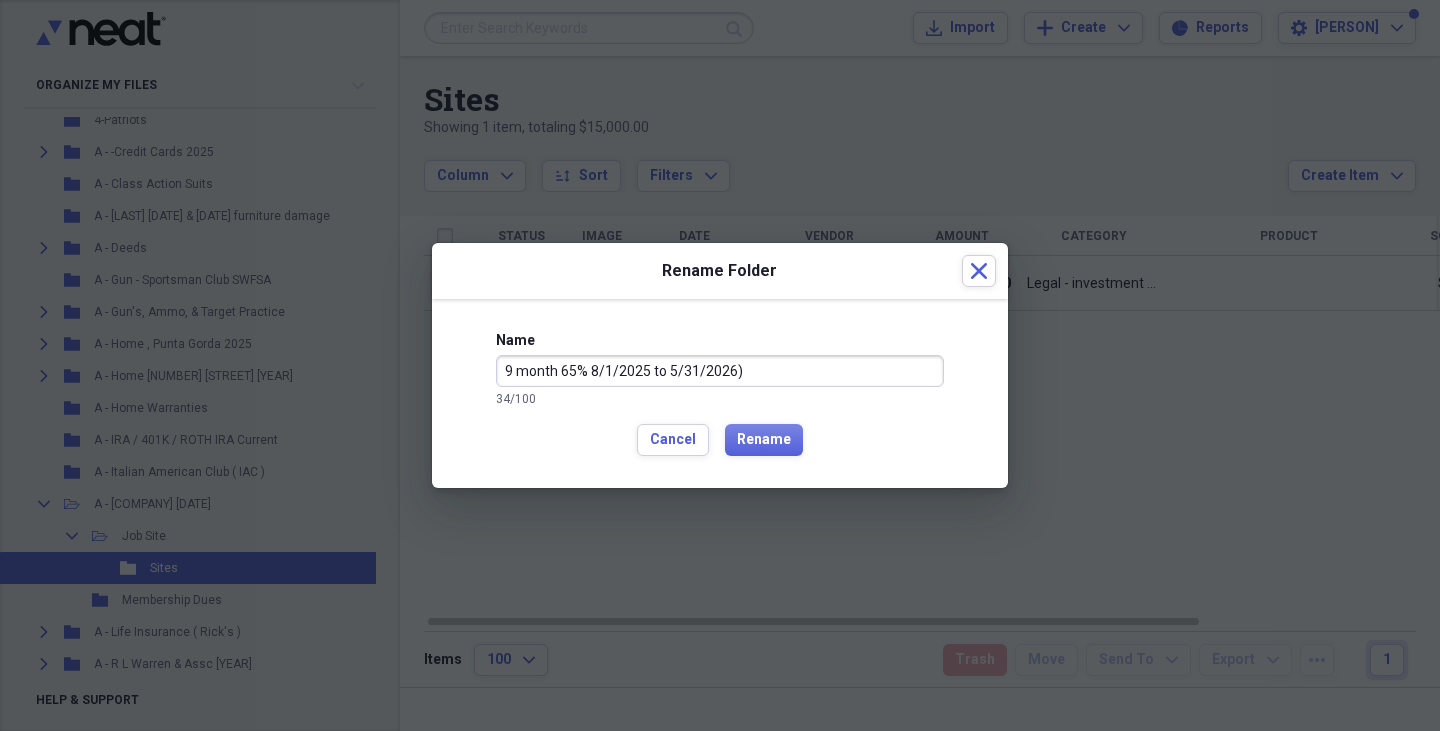 click on "9 month 65% 8/1/2025 to 5/31/2026)" at bounding box center [720, 371] 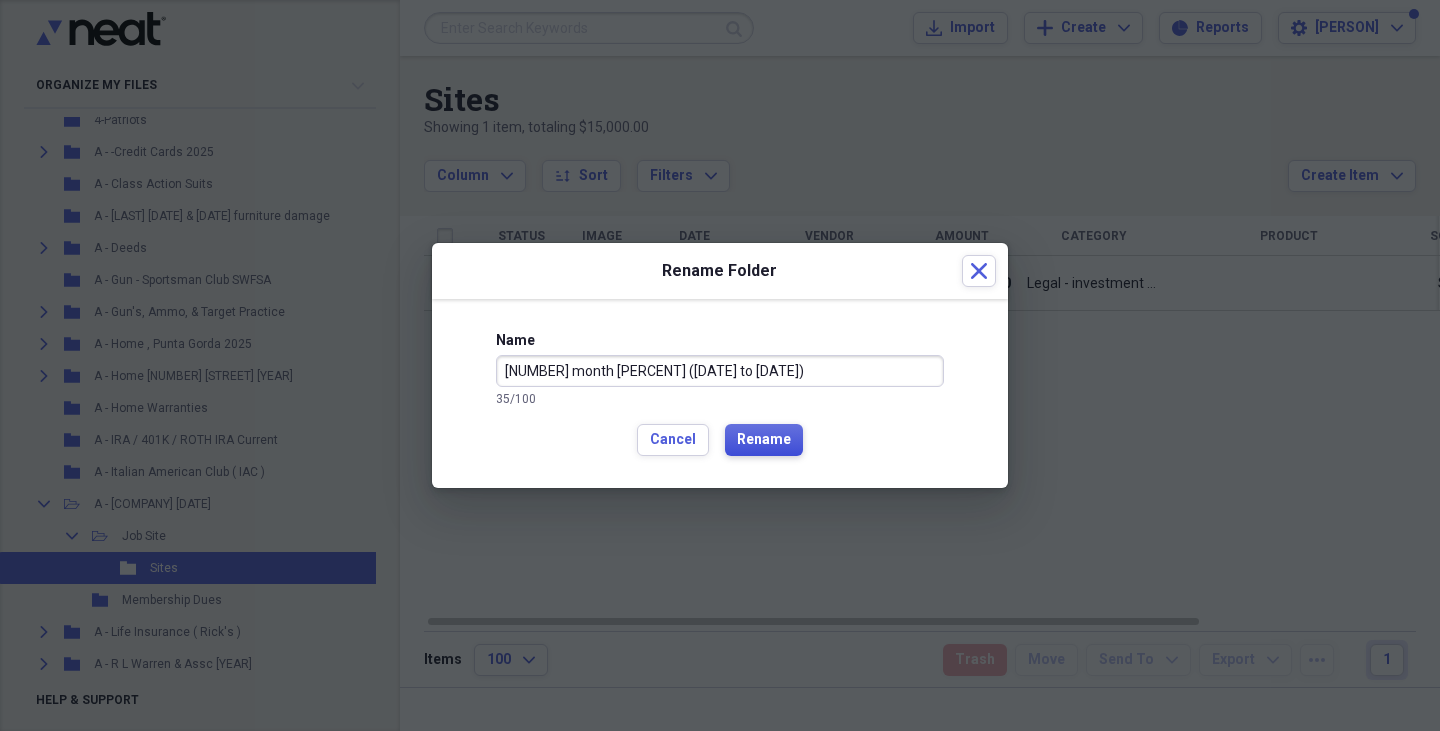 type on "[NUMBER] month [PERCENT] ([DATE] to [DATE])" 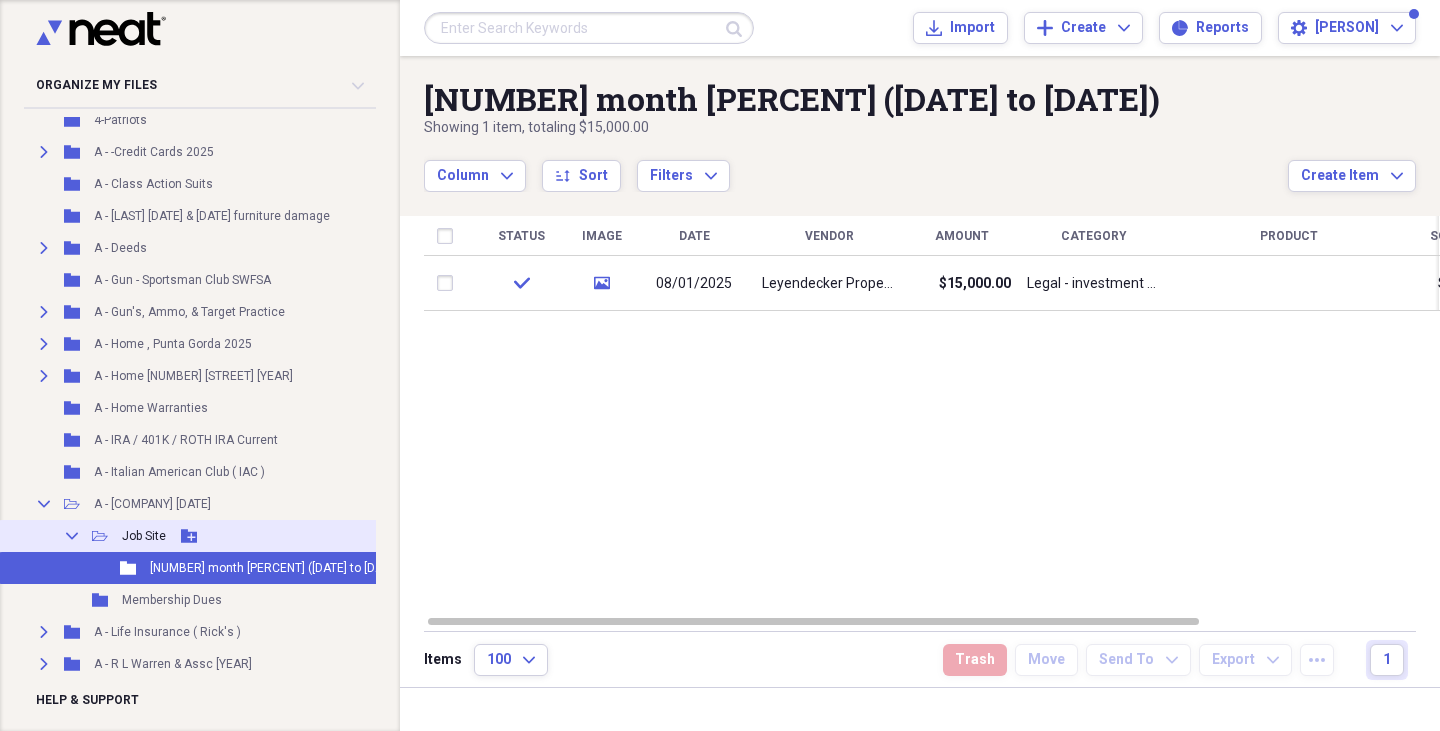 click on "Collapse" 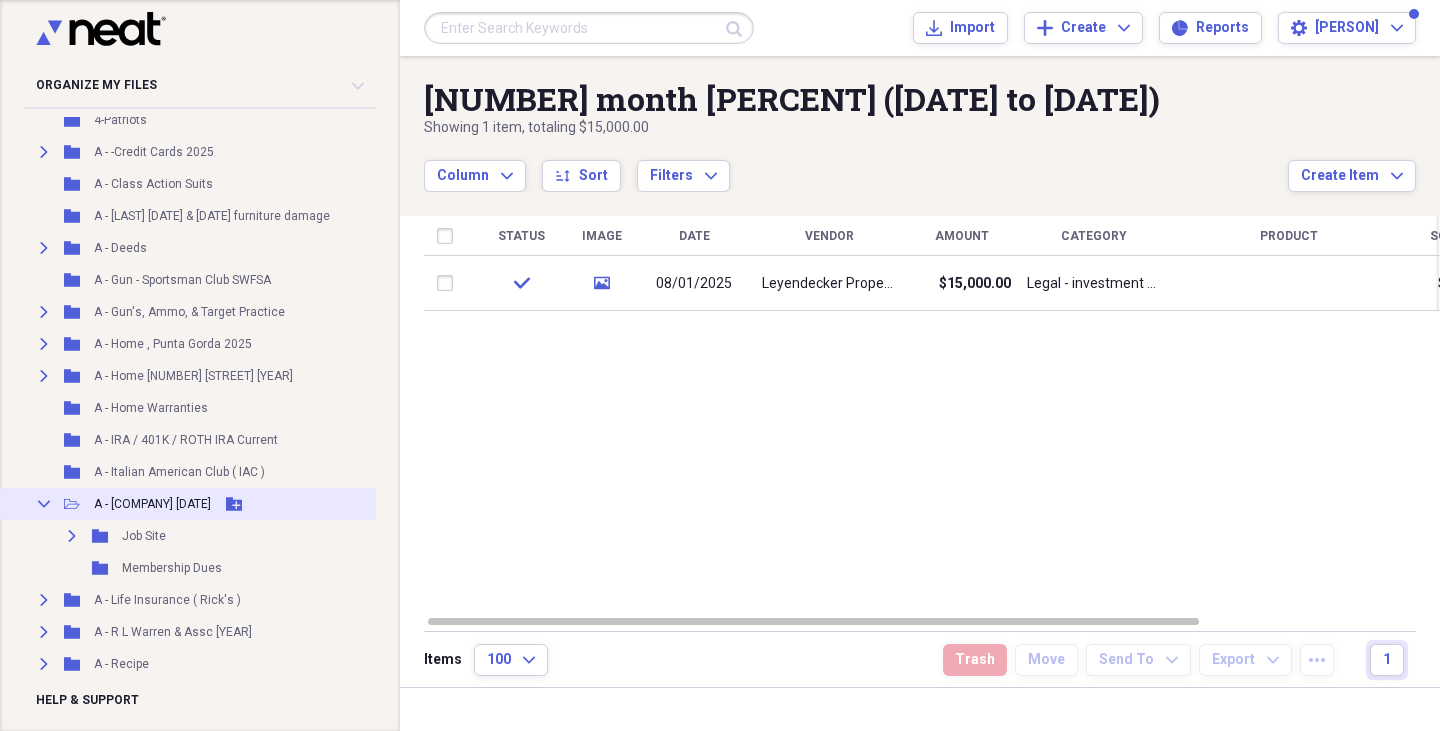 click on "Collapse" 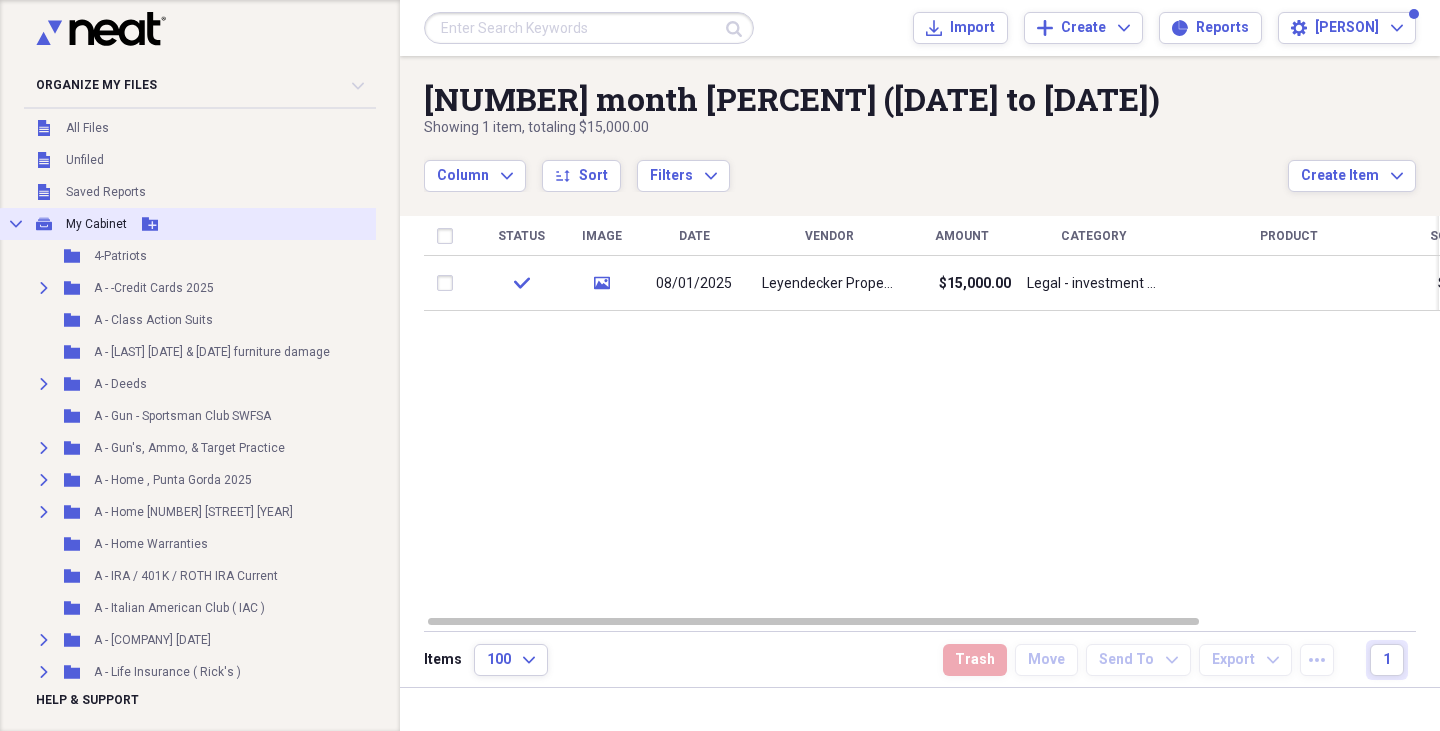 scroll, scrollTop: 0, scrollLeft: 0, axis: both 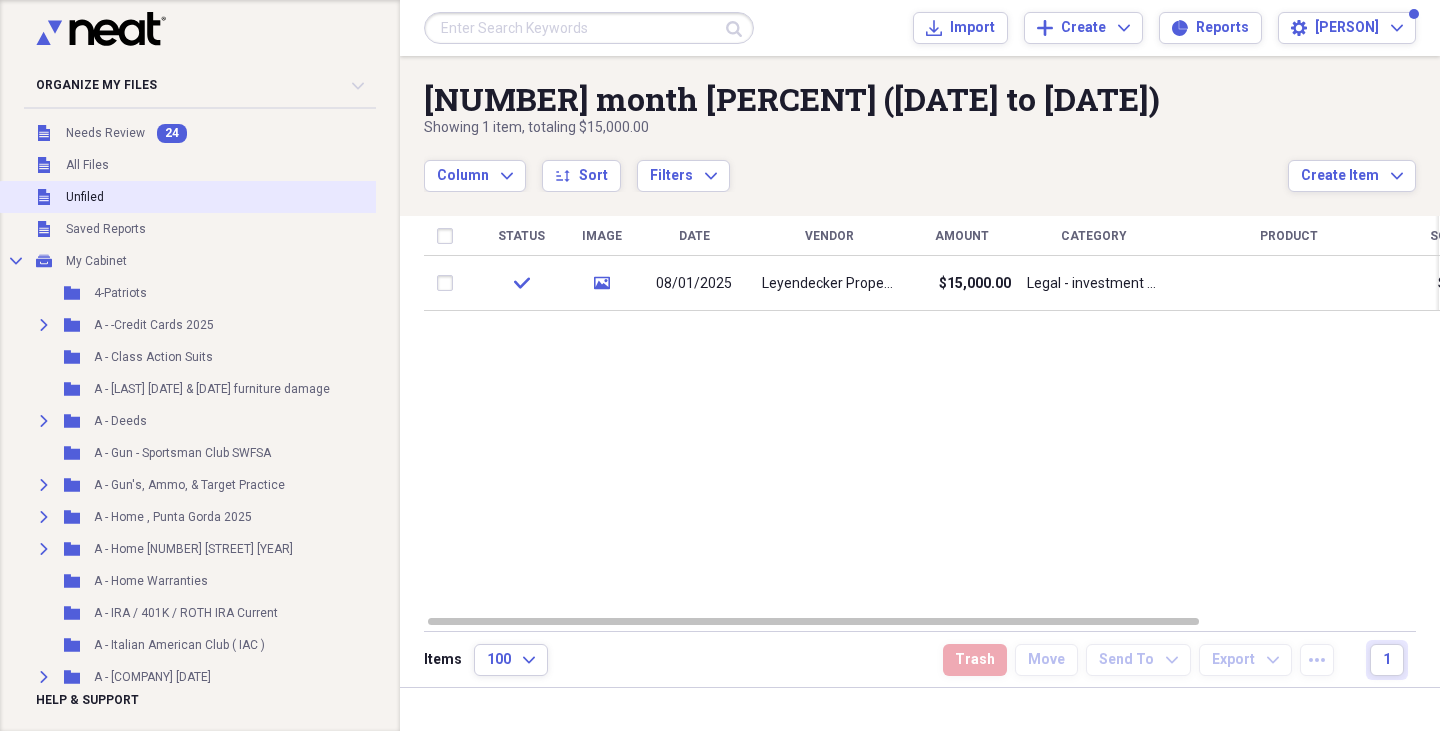 click on "Unfiled" at bounding box center [85, 197] 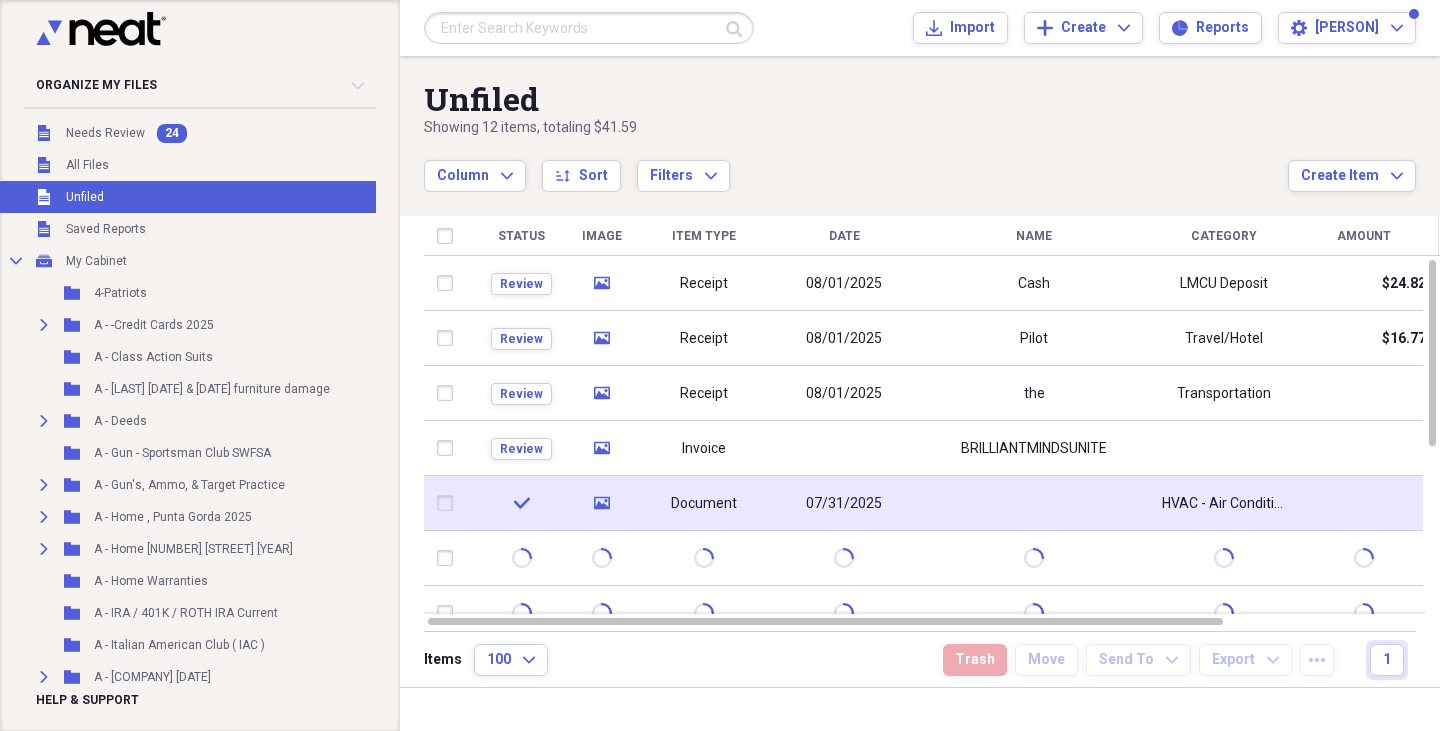 click on "media" at bounding box center (601, 503) 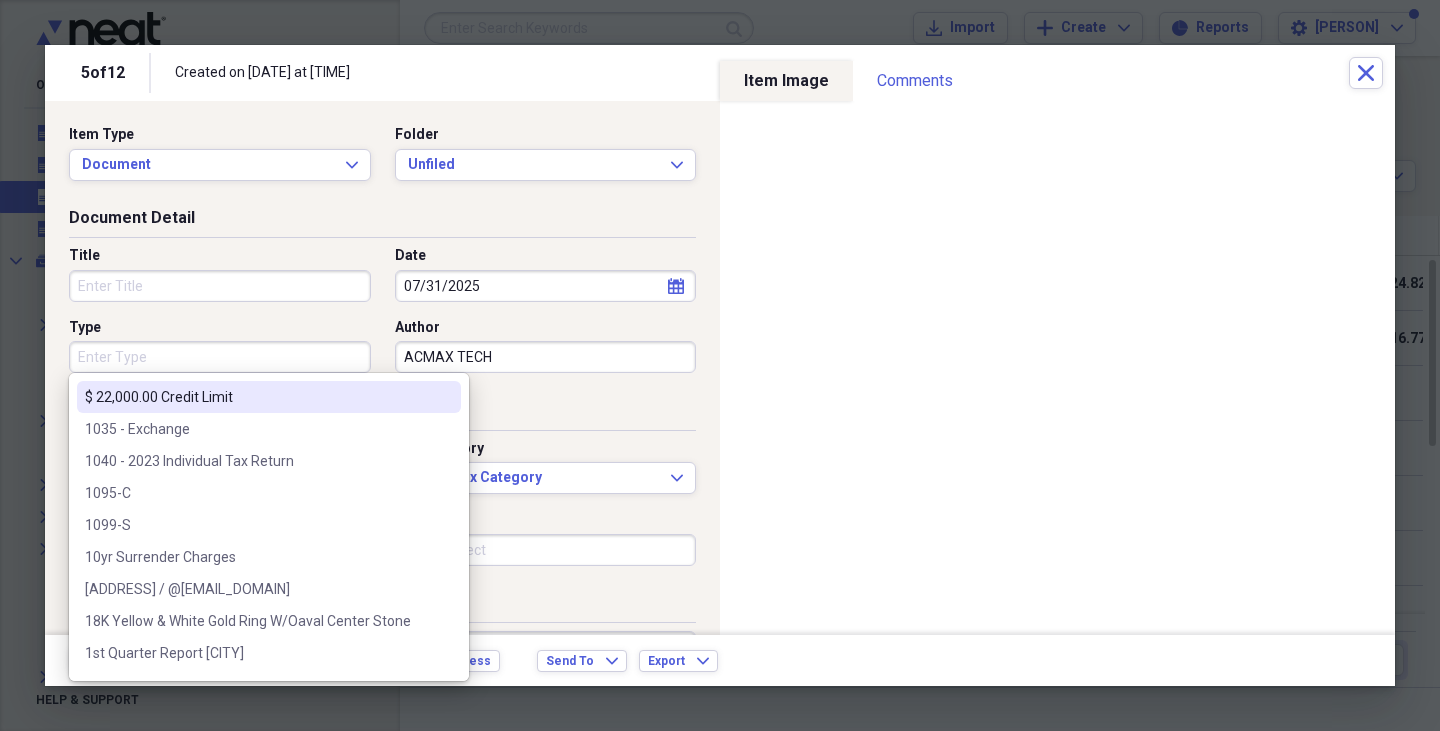 click on "Type" at bounding box center [220, 357] 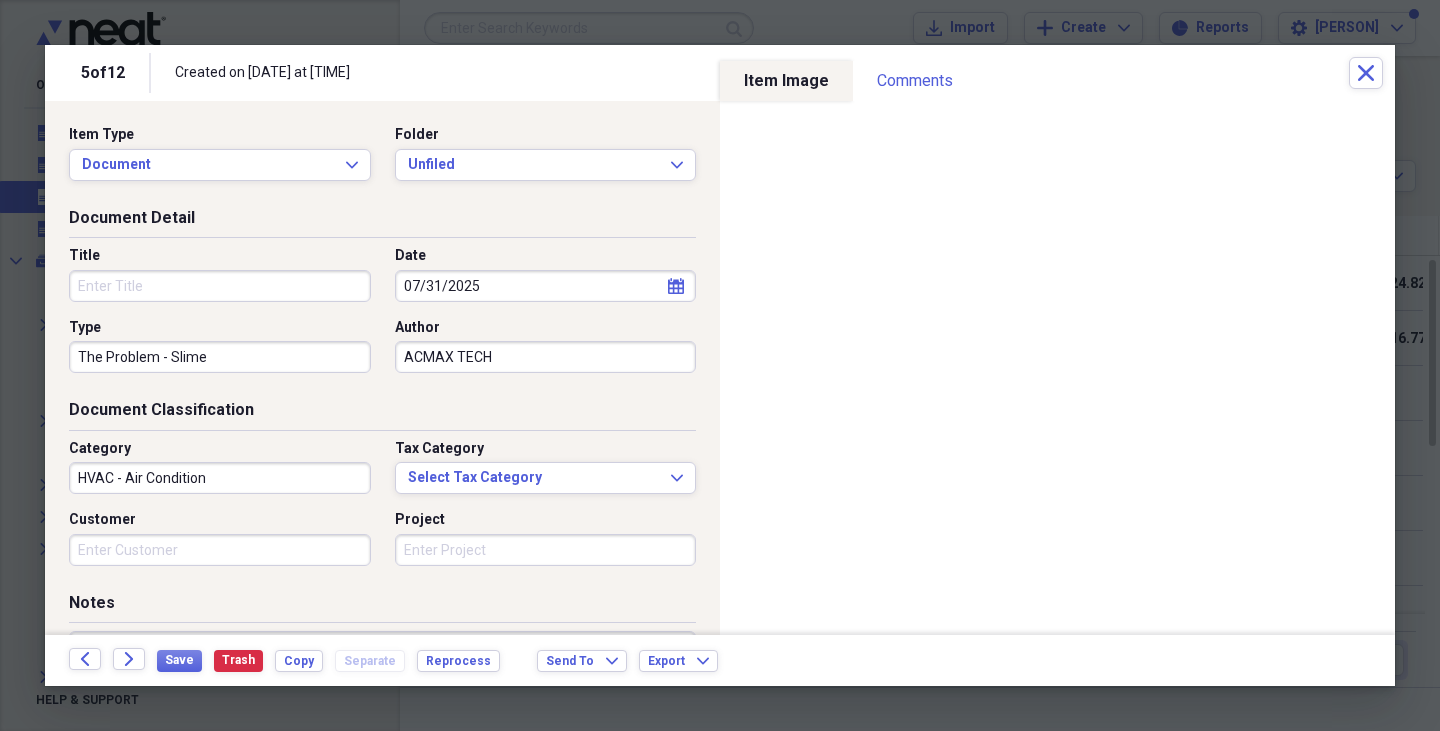type on "The Problem - Slime" 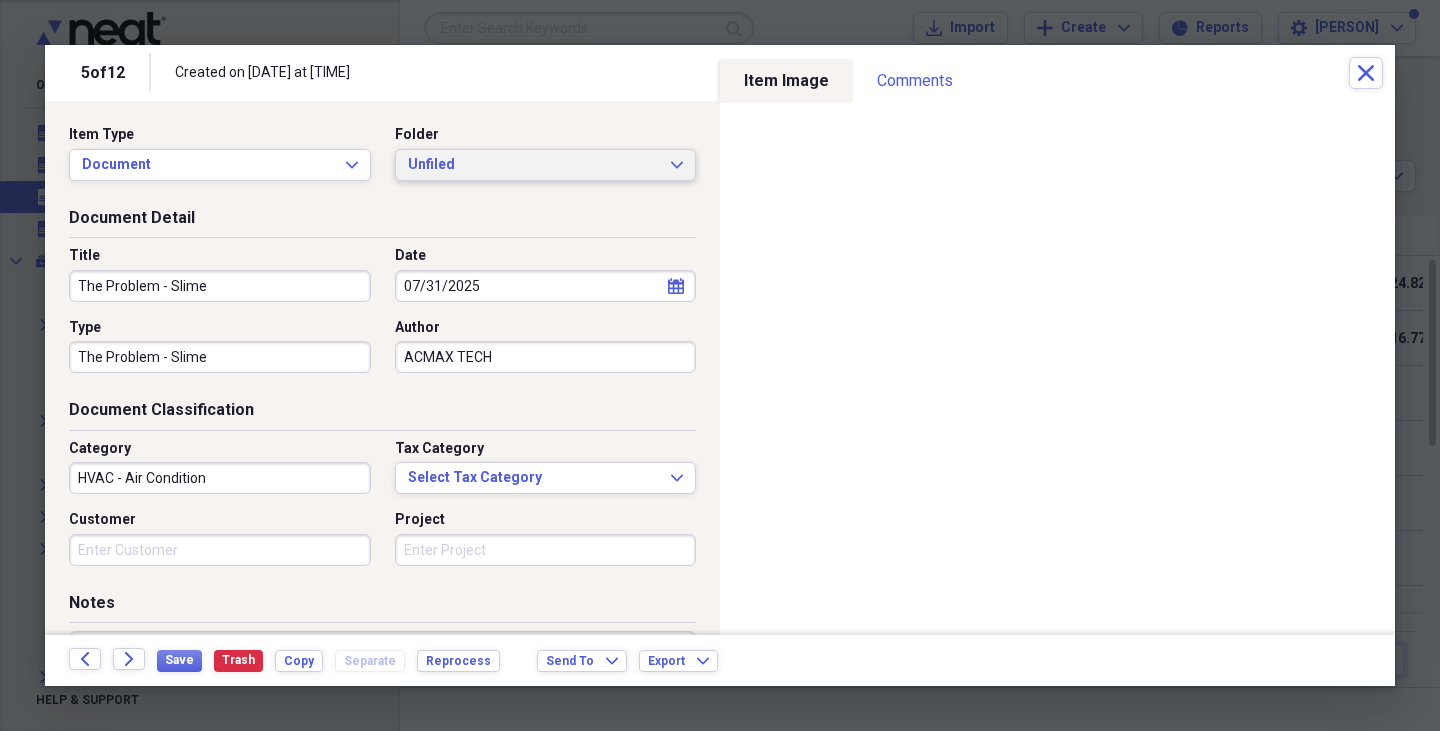 type on "The Problem - Slime" 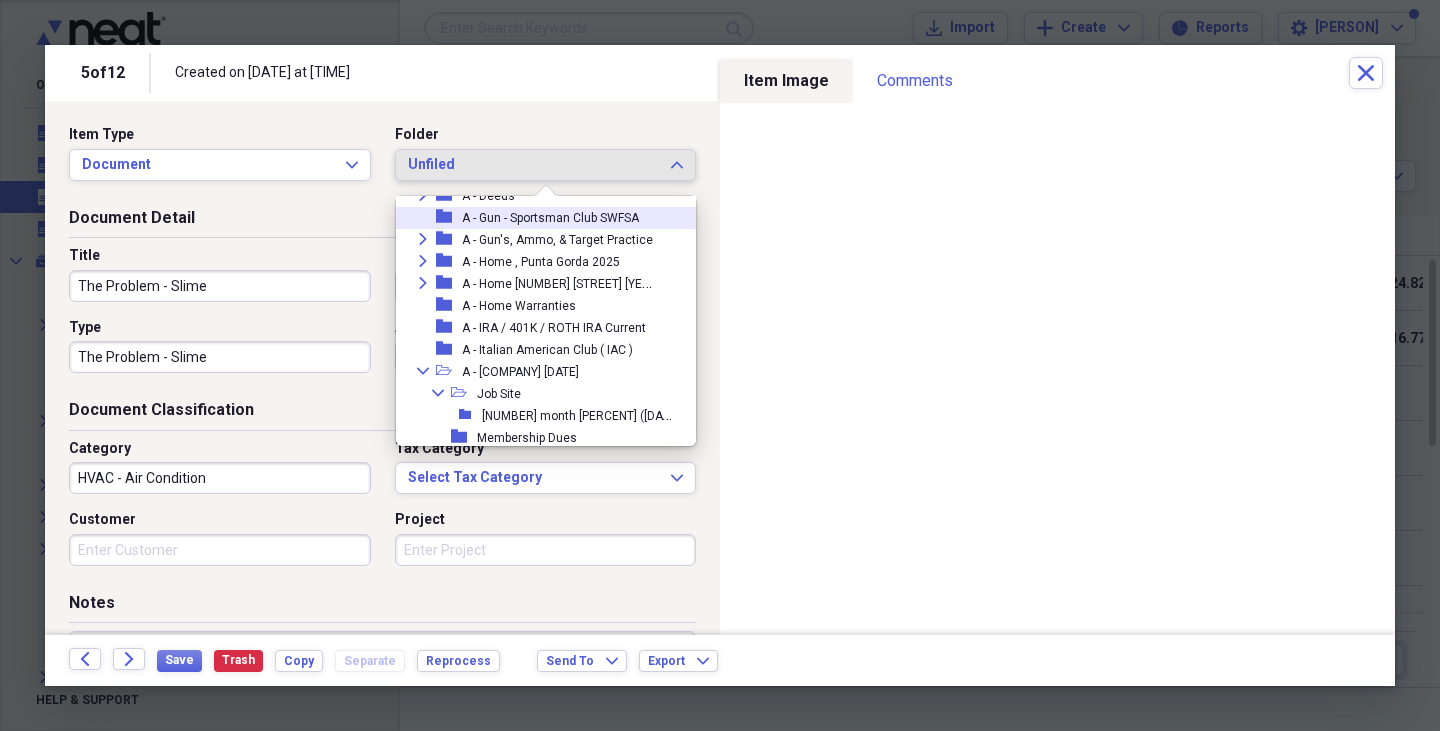 scroll, scrollTop: 161, scrollLeft: 0, axis: vertical 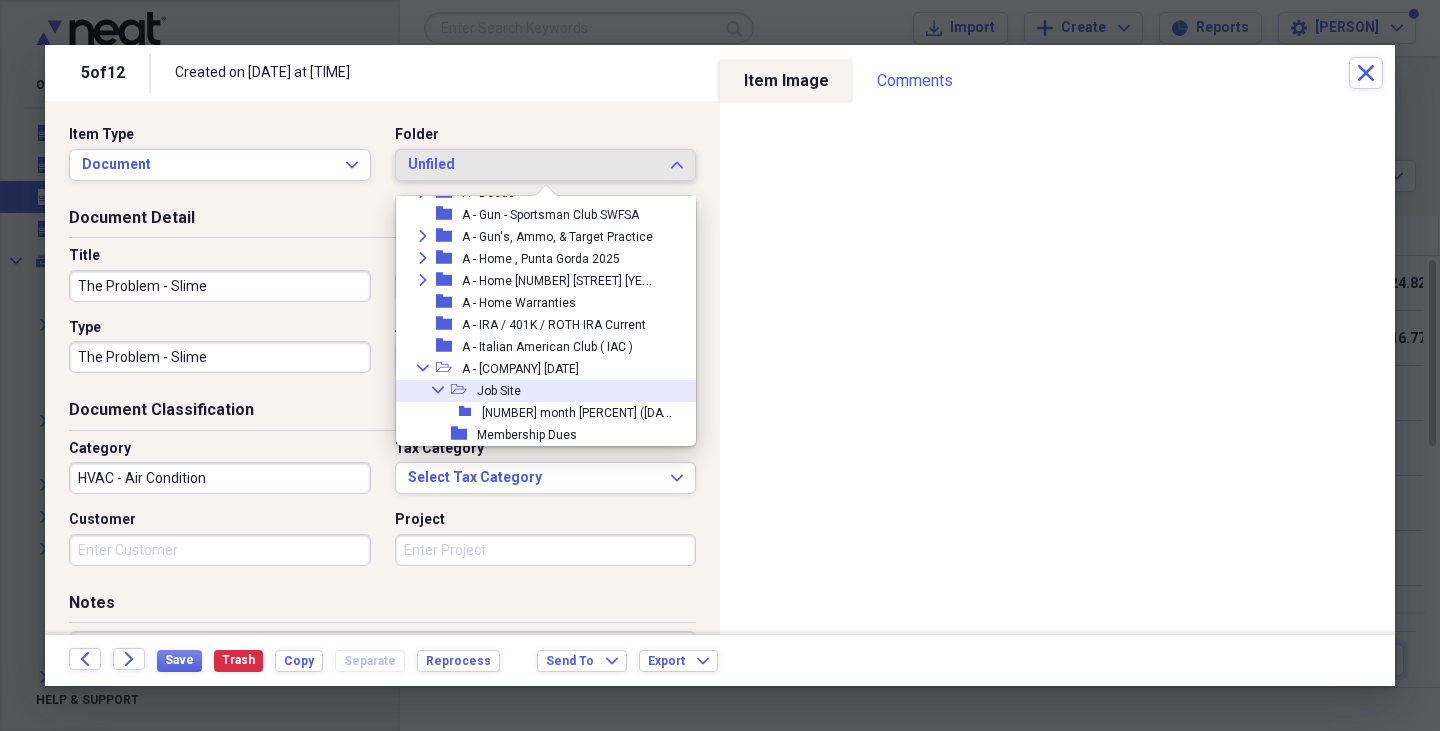 click on "Collapse" 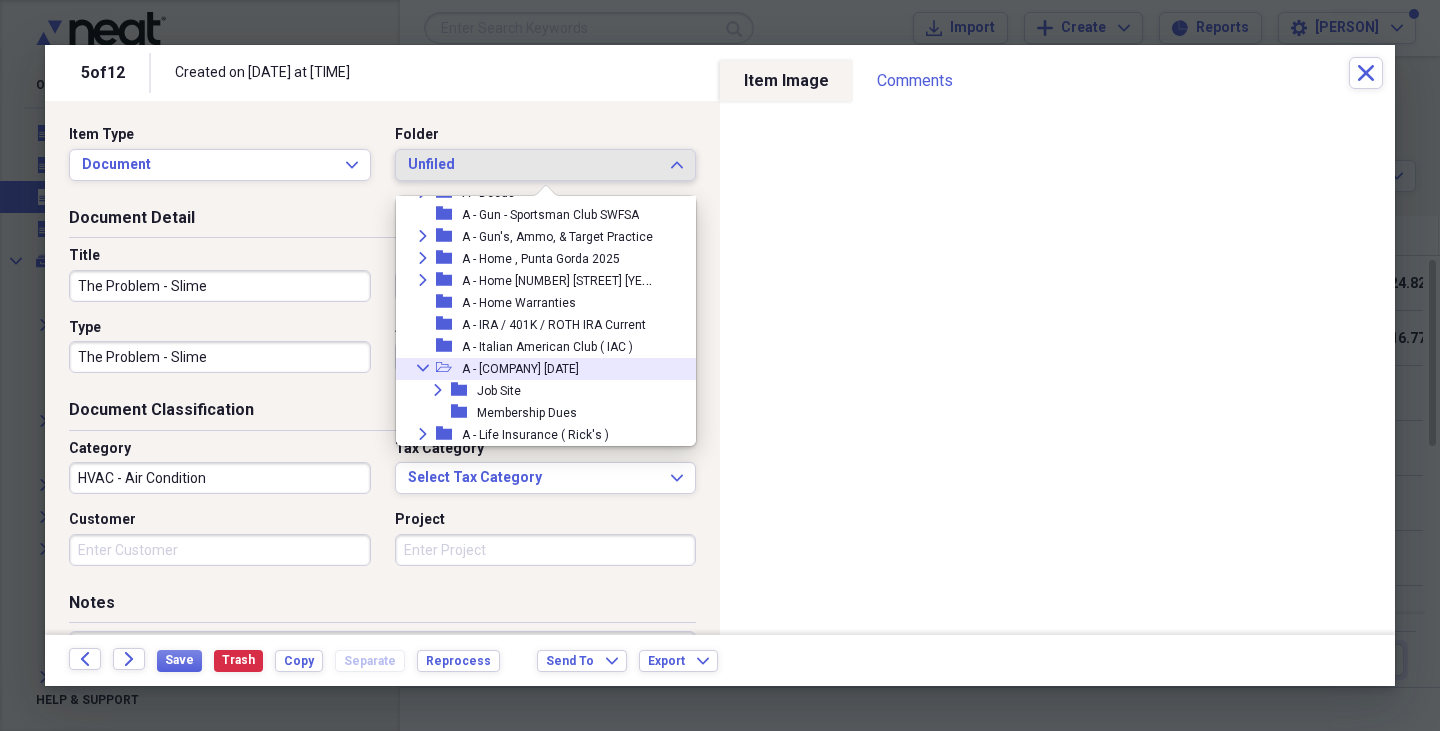 click on "Collapse" 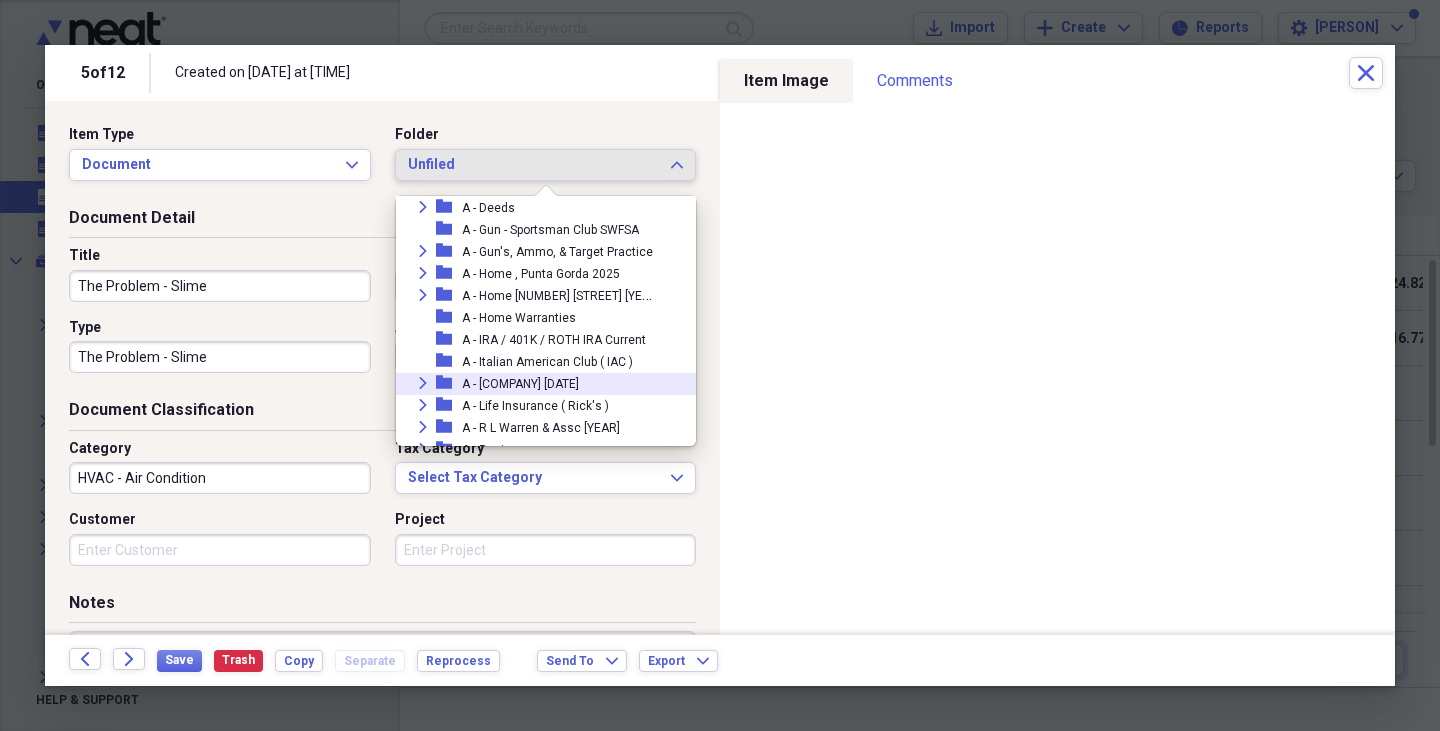 scroll, scrollTop: 145, scrollLeft: 0, axis: vertical 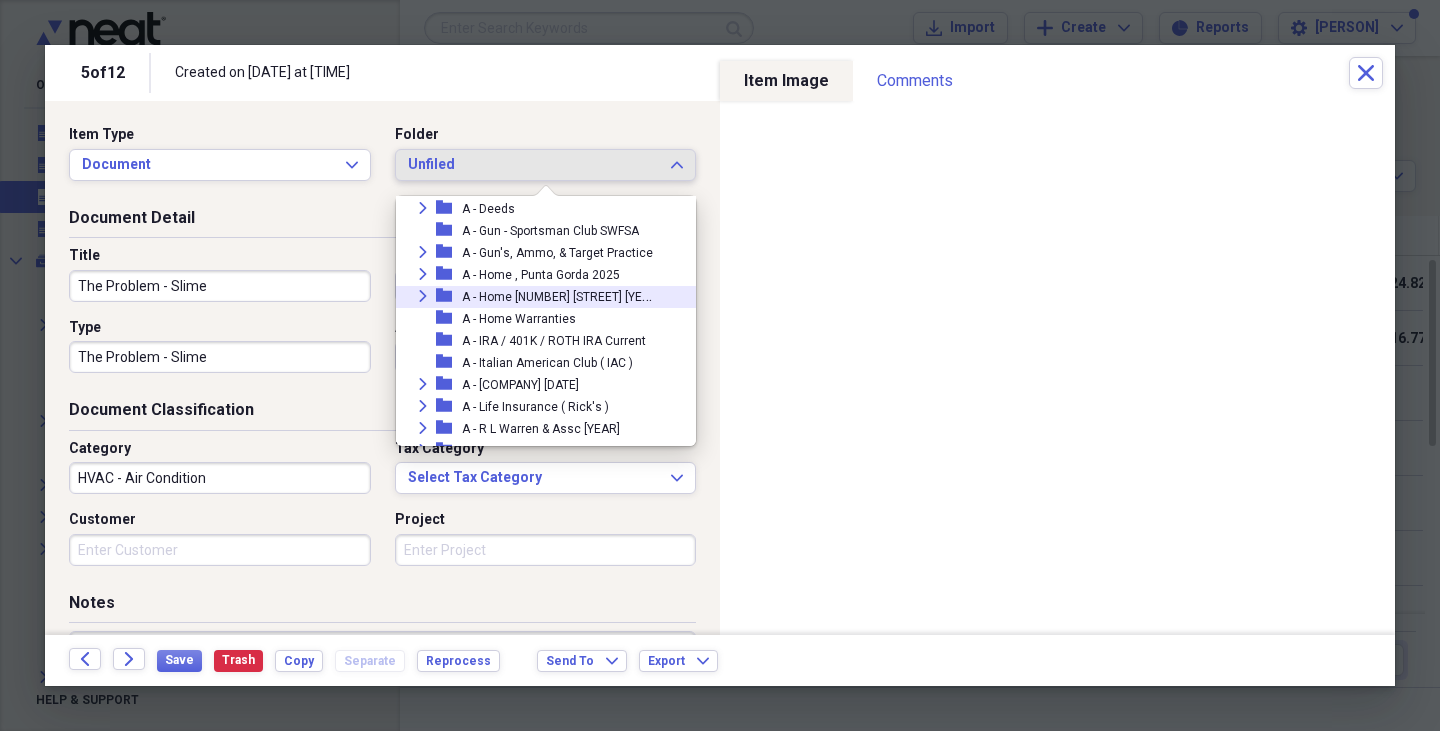 click 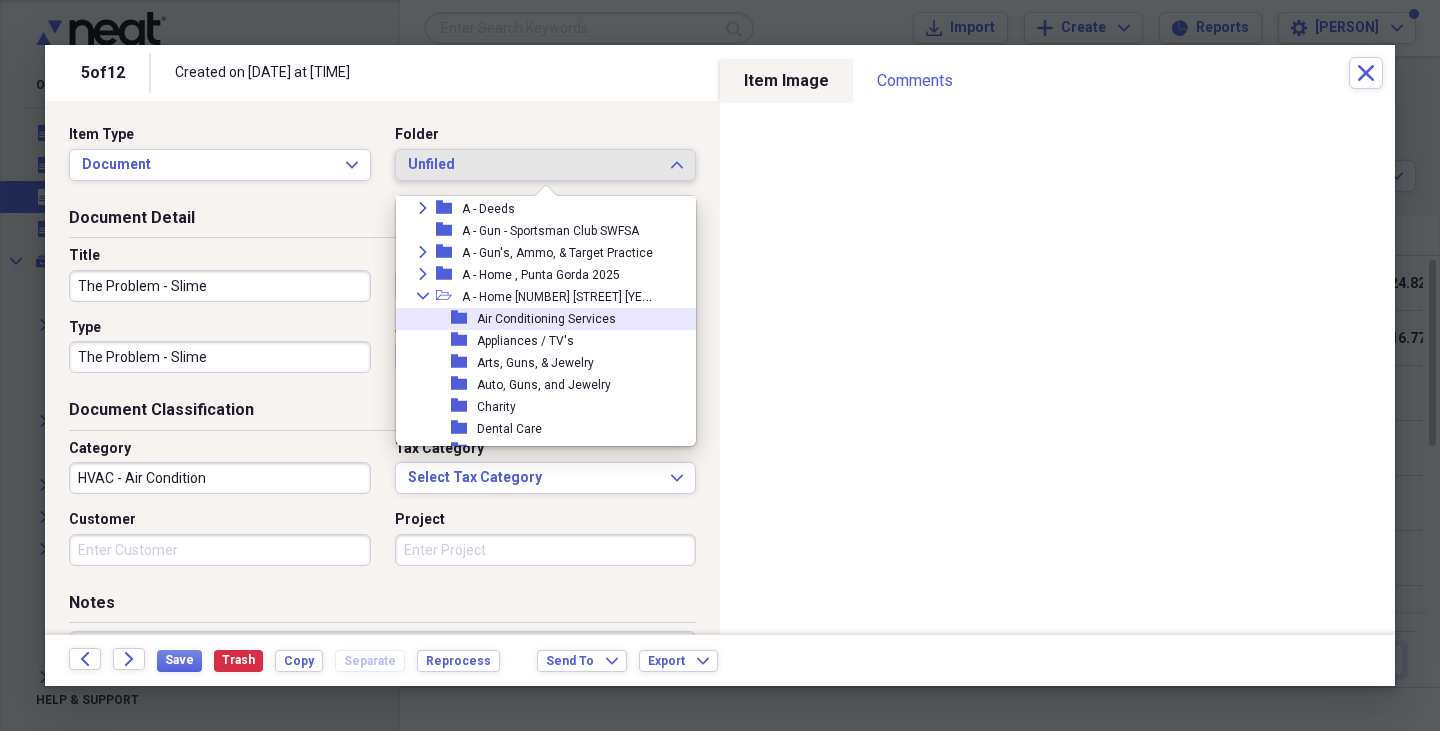 click on "Air Conditioning Services" at bounding box center [546, 319] 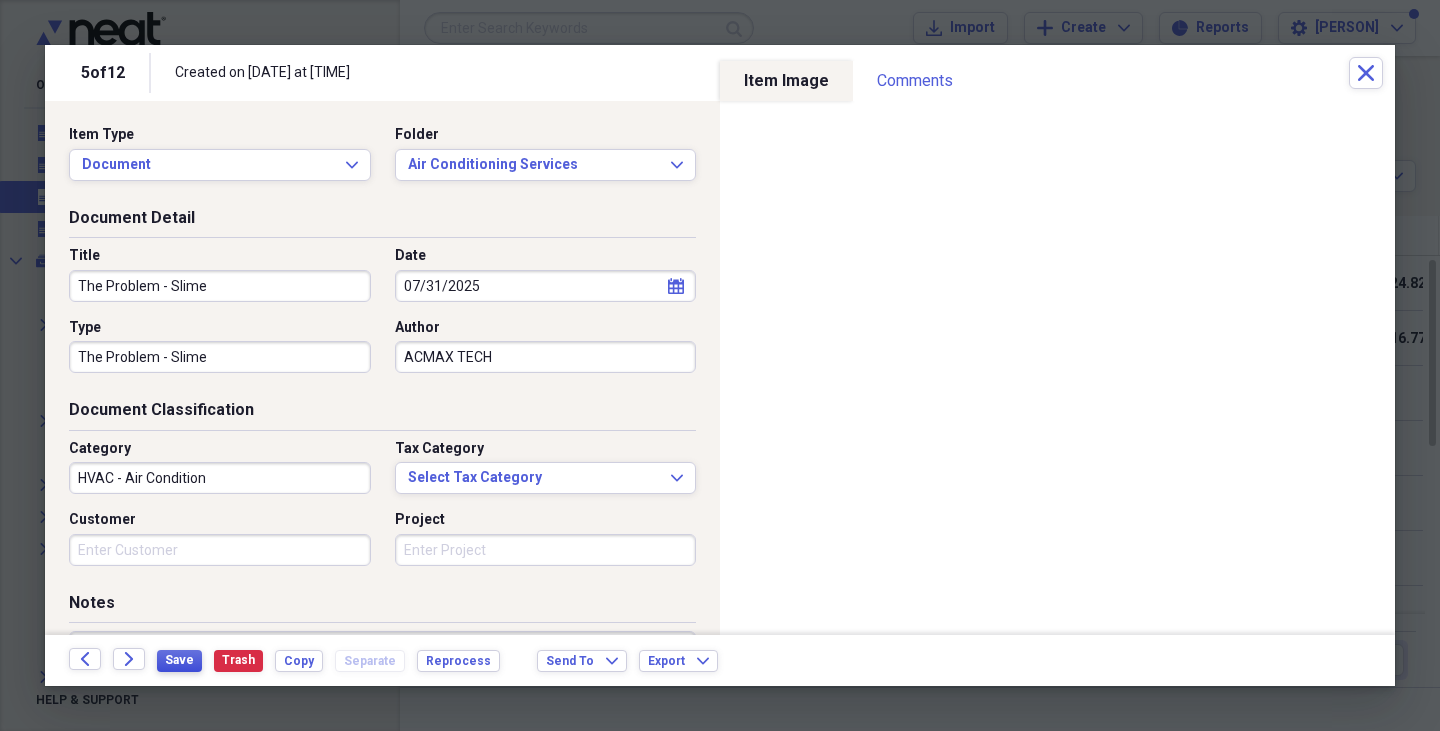 click on "Save" at bounding box center (179, 660) 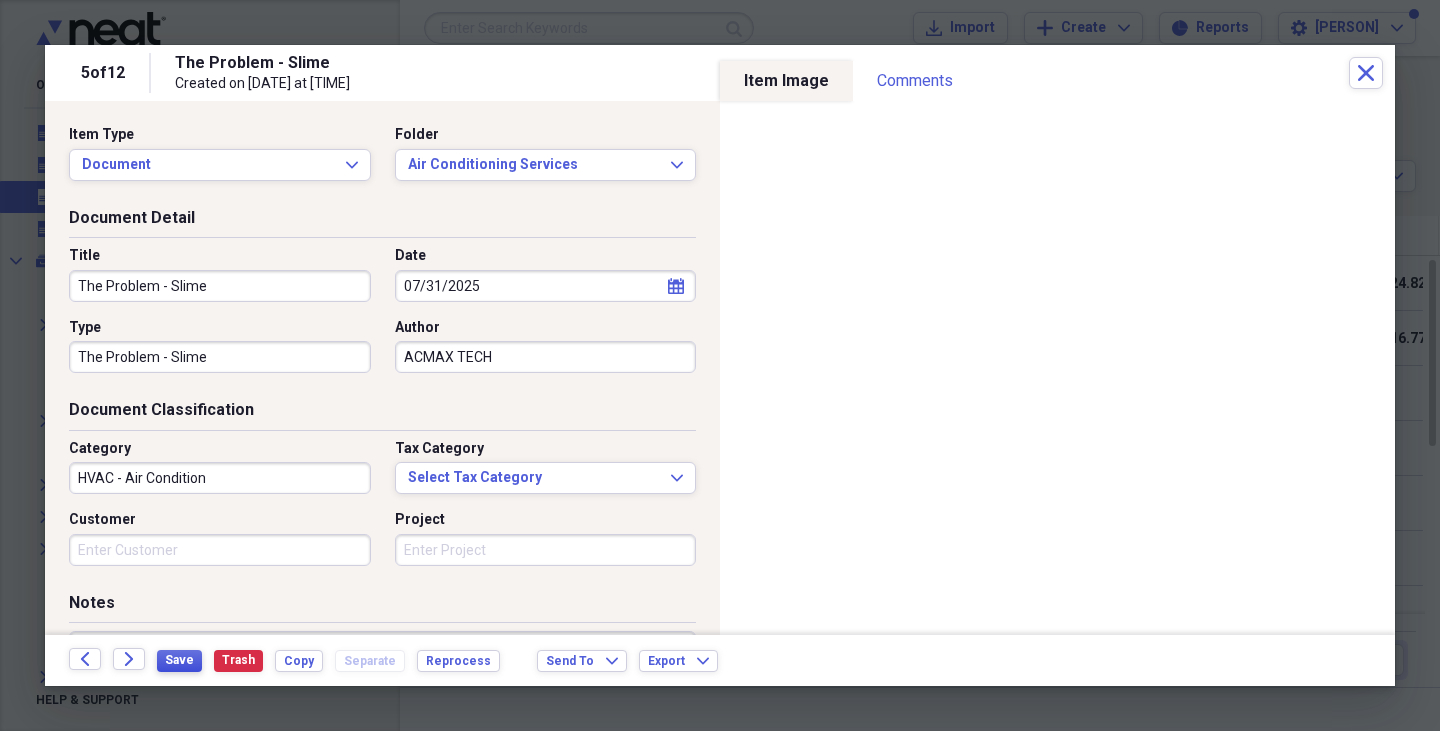 click on "Save" at bounding box center (179, 660) 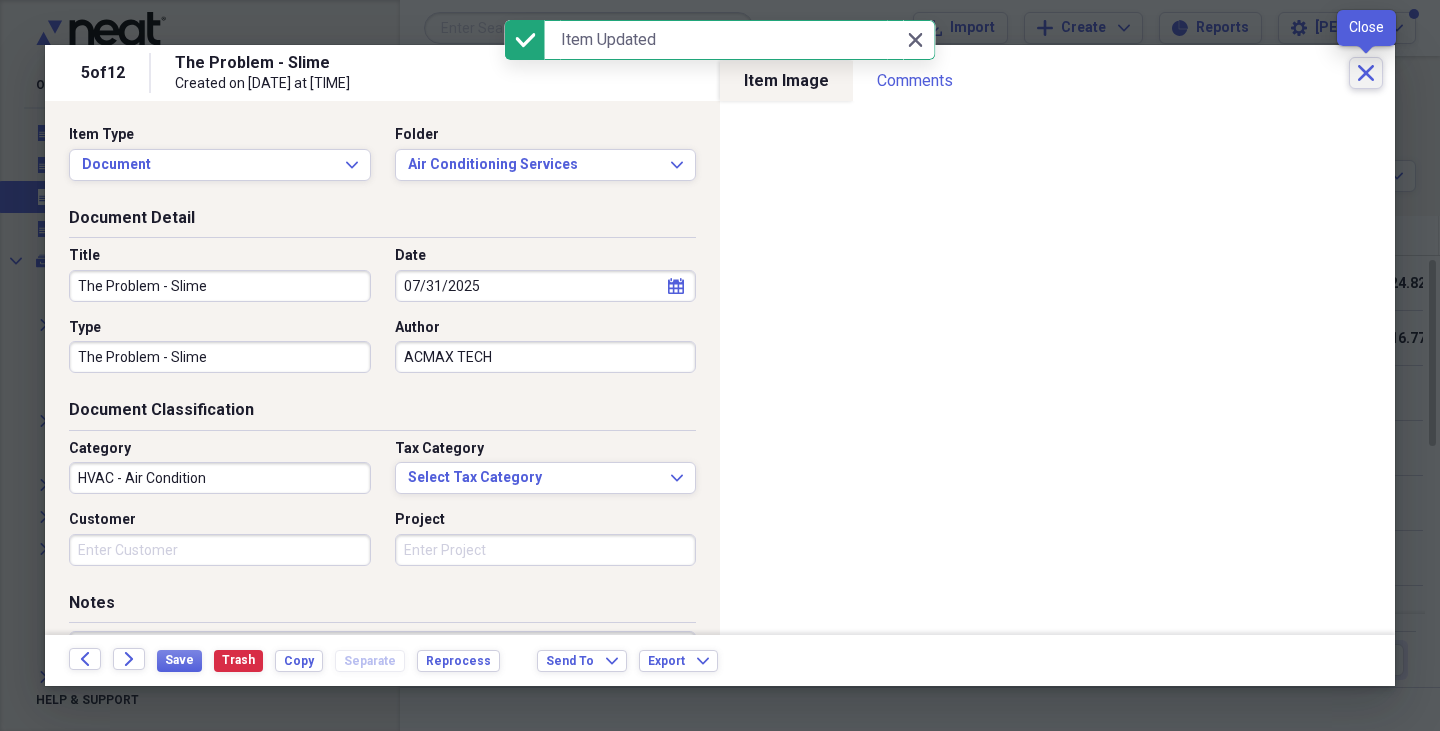 click 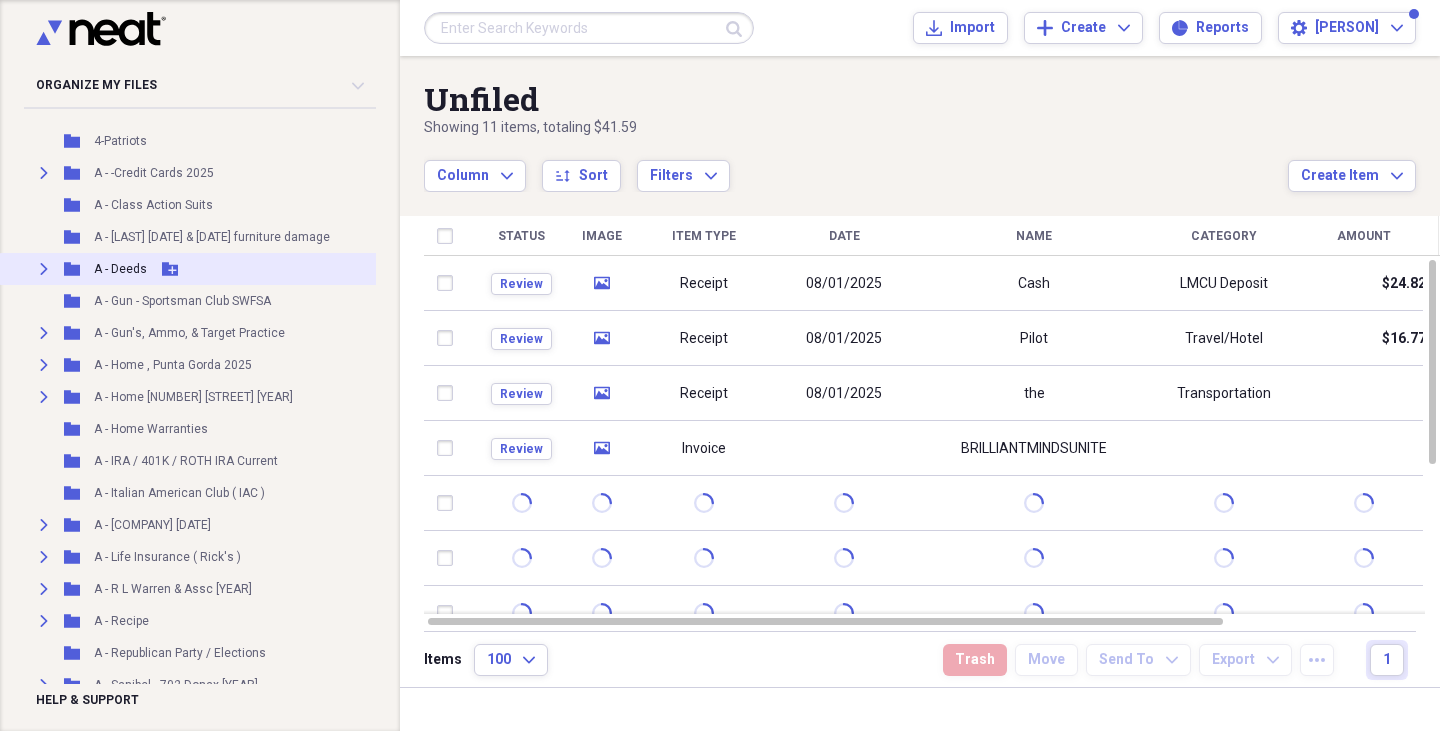 scroll, scrollTop: 155, scrollLeft: 0, axis: vertical 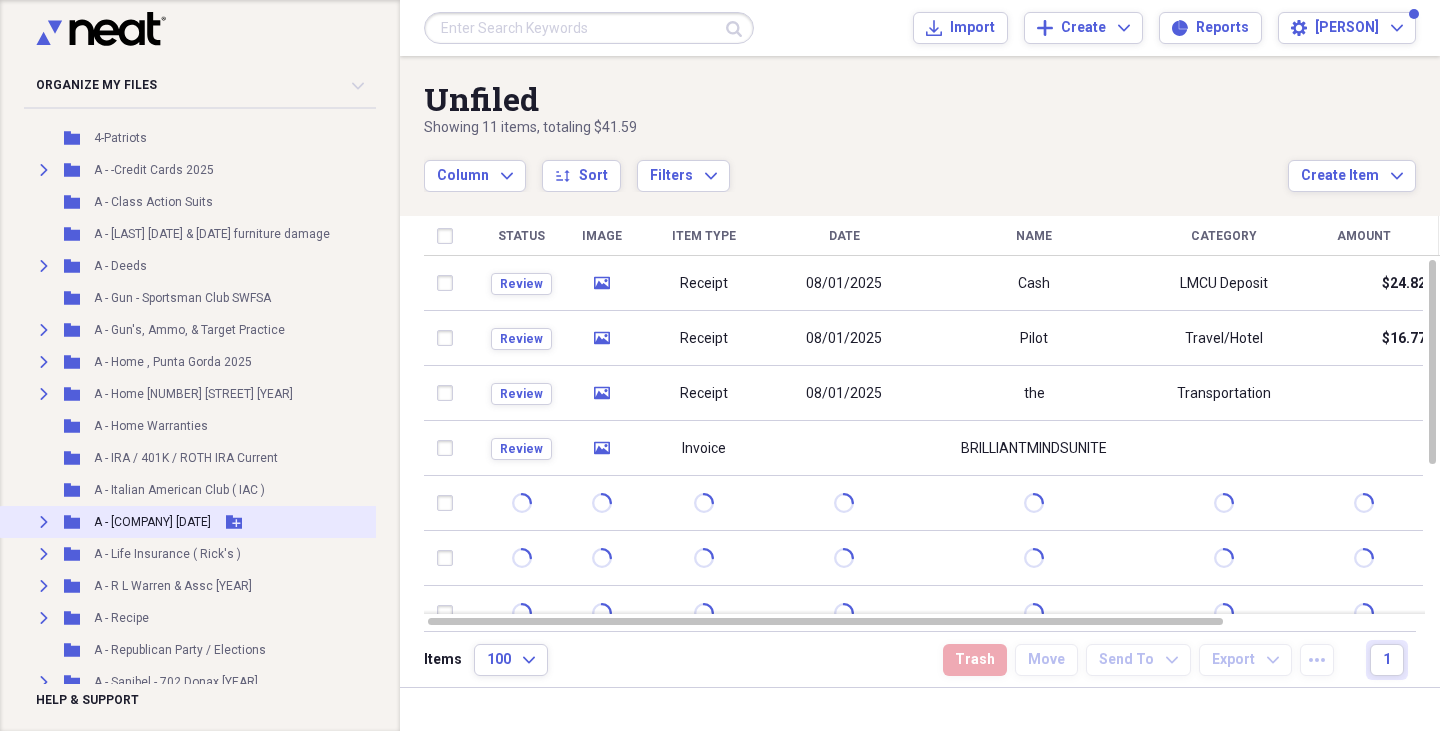 click 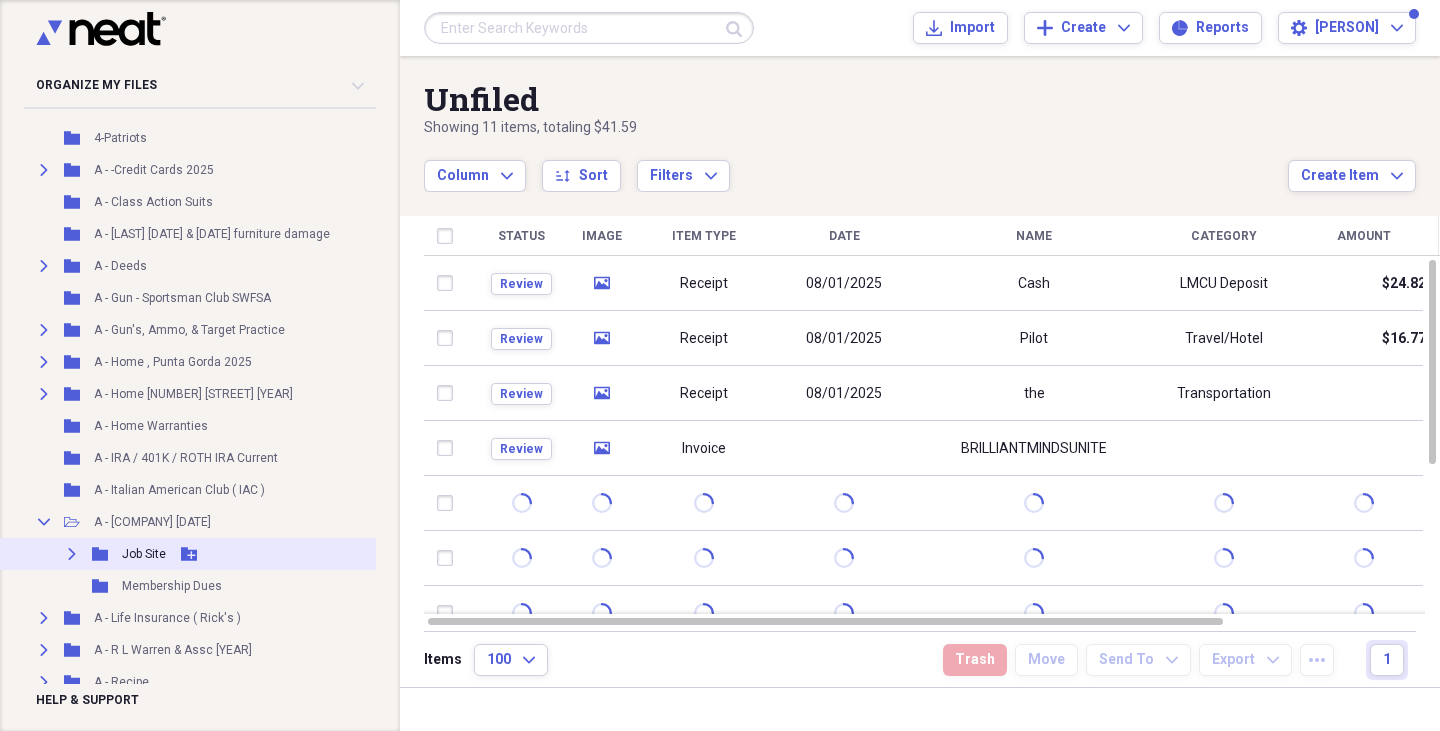 click on "Expand" at bounding box center (72, 554) 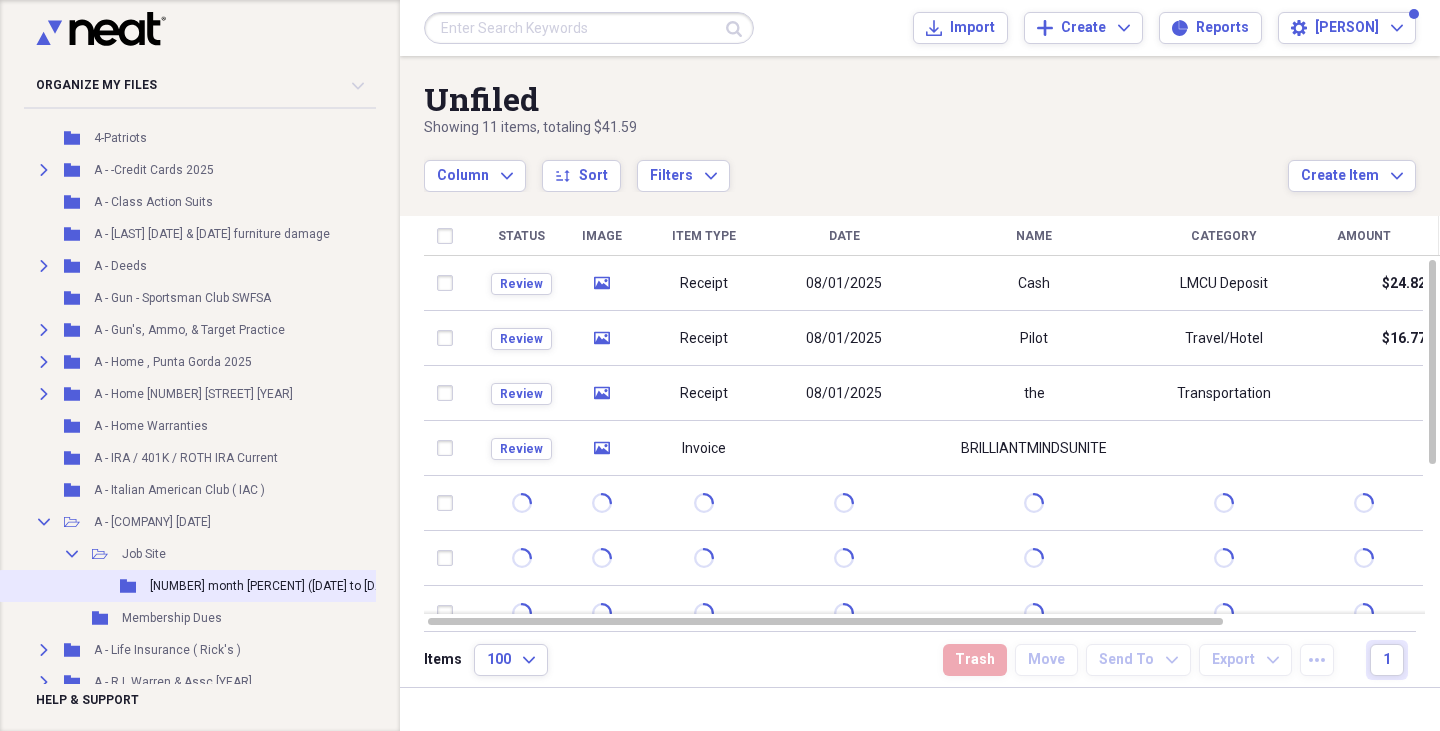 click on "[NUMBER] month [PERCENT] ([DATE] to [DATE])" at bounding box center (276, 586) 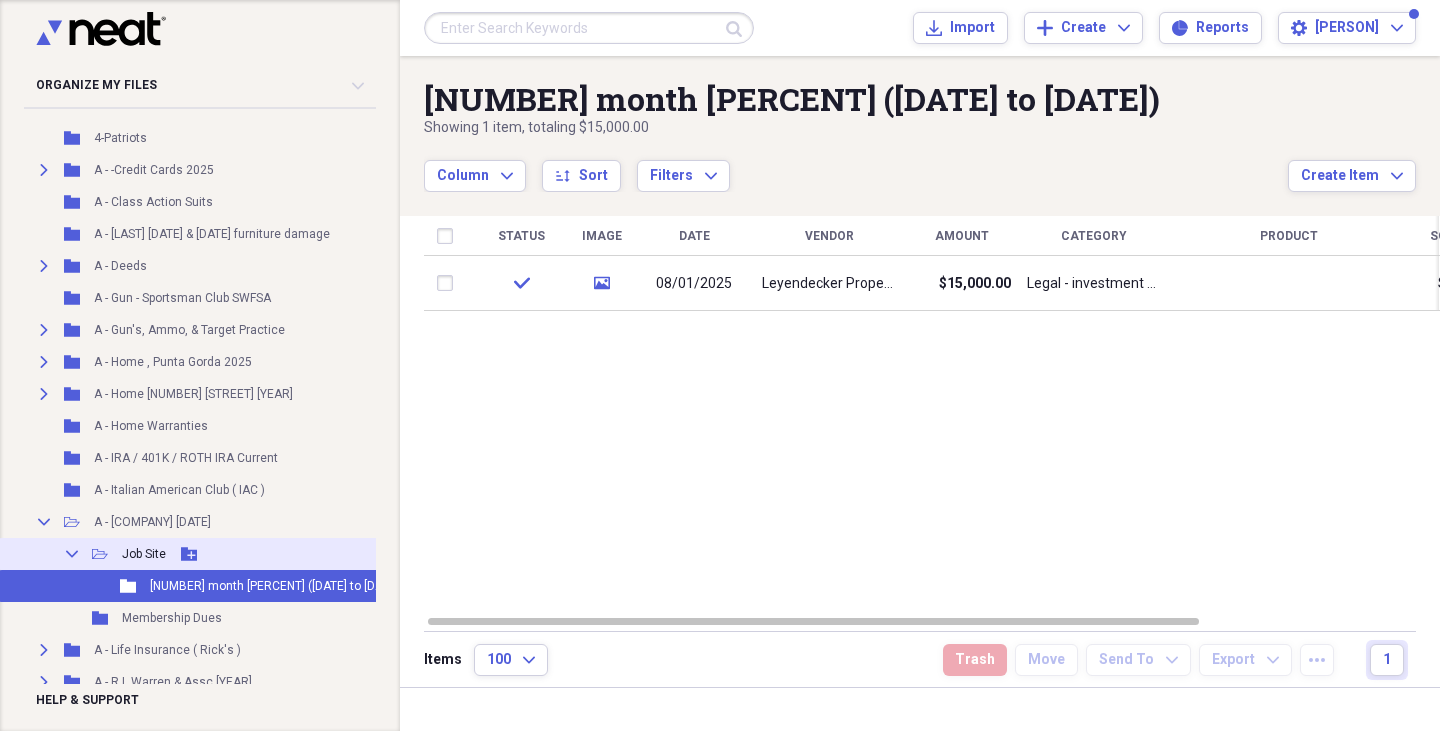 click on "Collapse" 